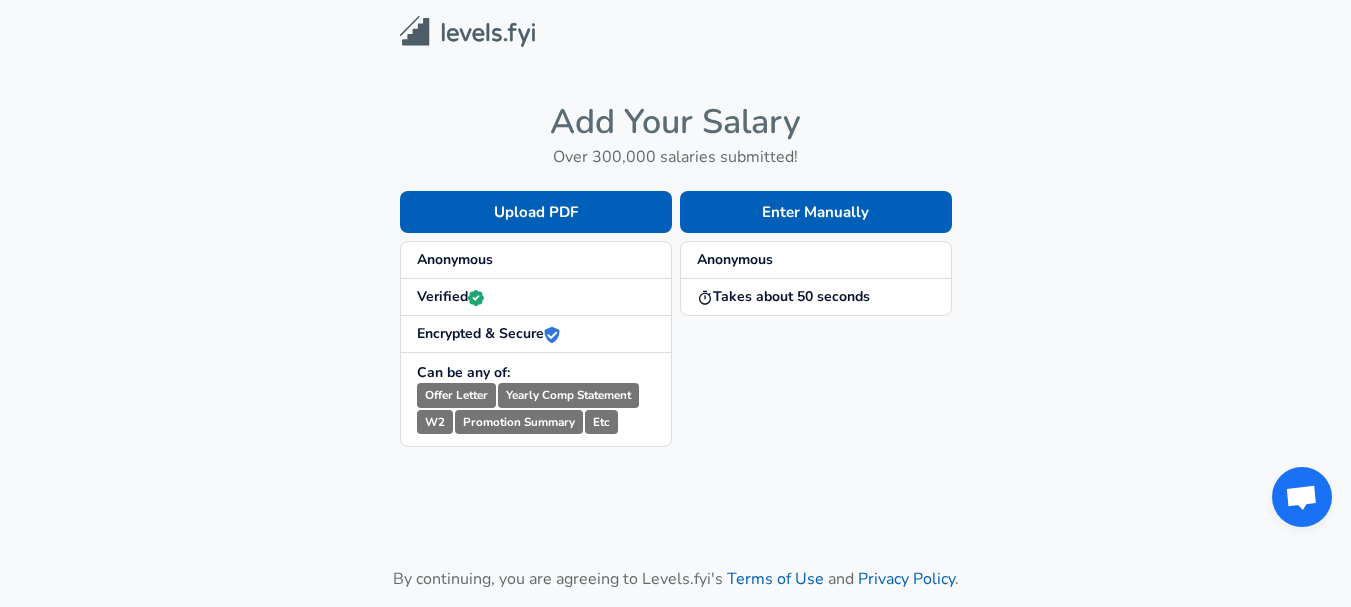 scroll, scrollTop: 0, scrollLeft: 0, axis: both 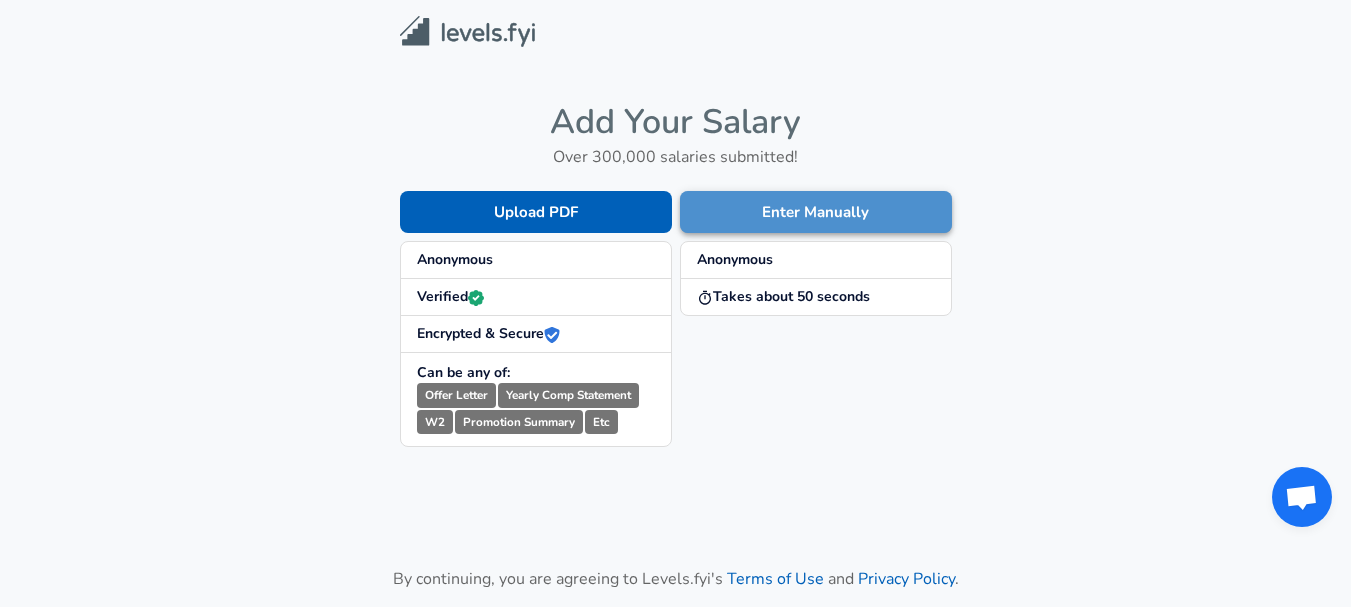 click on "Enter Manually" at bounding box center [816, 212] 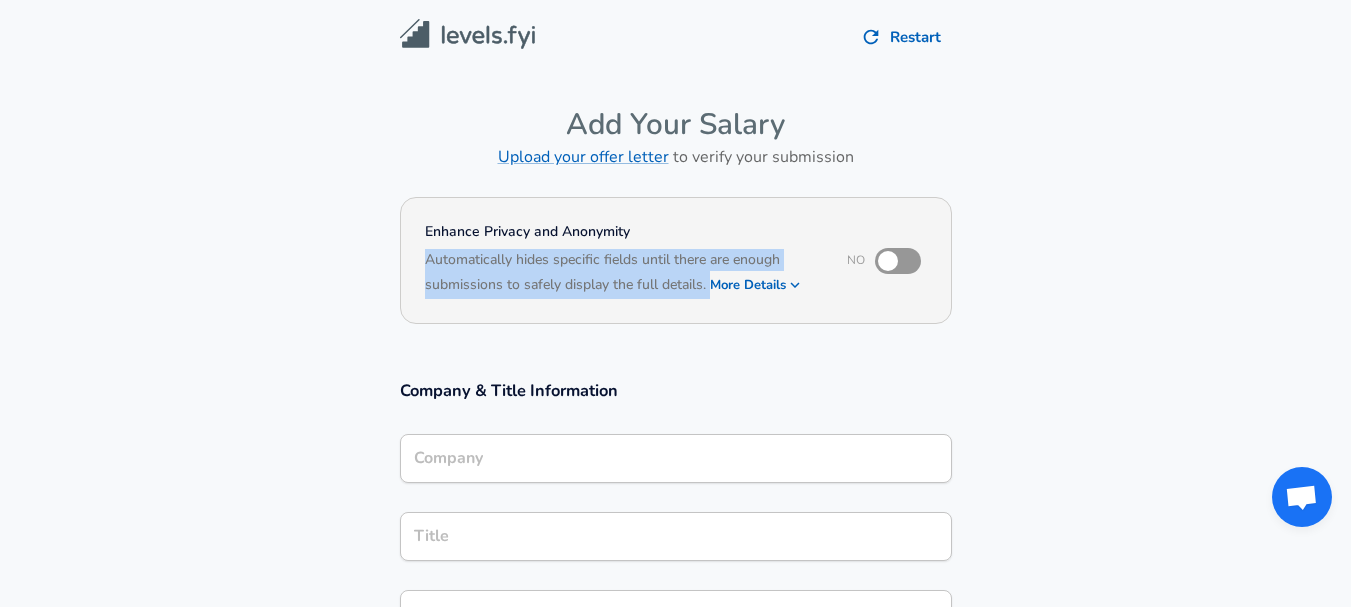 drag, startPoint x: 424, startPoint y: 297, endPoint x: 635, endPoint y: 349, distance: 217.31314 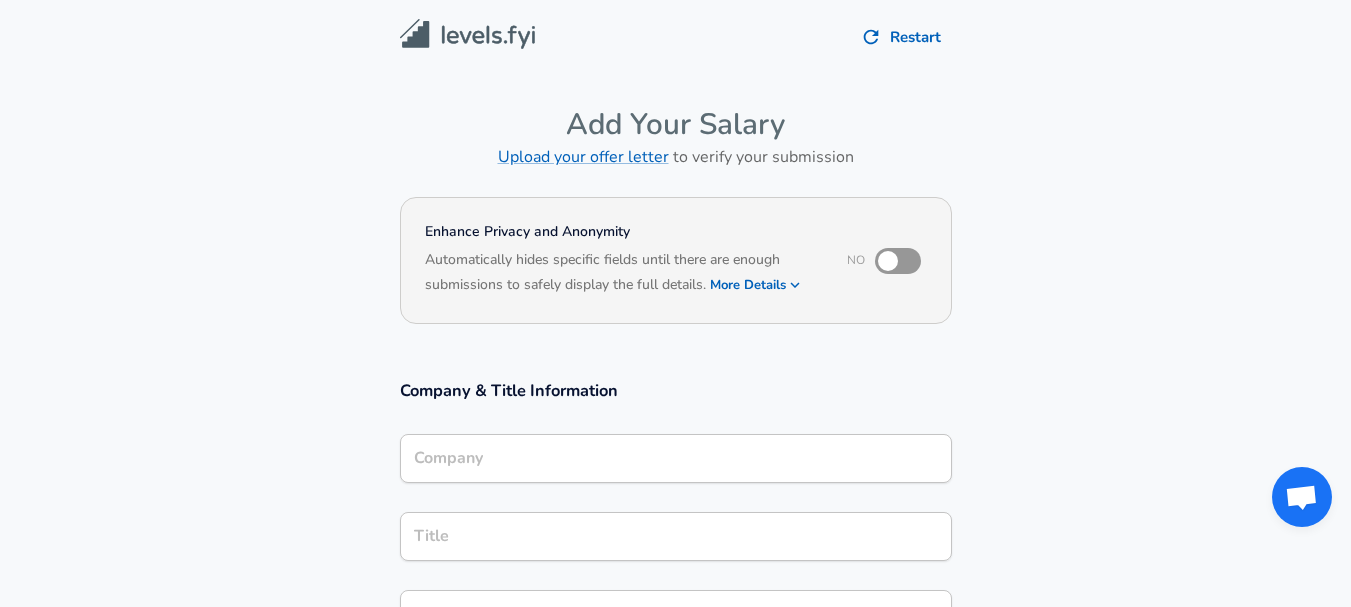 click on "Restart Add Your Salary Upload your offer letter   to verify your submission Enhance Privacy and Anonymity No Automatically hides specific fields until there are enough submissions to safely display the full details.   More Details Based on your submission and the data points that we have already collected, we will automatically hide and anonymize specific fields if there aren't enough data points to remain sufficiently anonymous. Company & Title Information Company Company Title Title Job Family Job Family Specialization Specialization Level Level Work Experience and Location These compensation details are from the perspective of a: New Offer Employee Submit Salary By continuing, you are agreeing to Levels.fyi's   Terms of Use   and   Privacy Policy ." at bounding box center (675, 688) 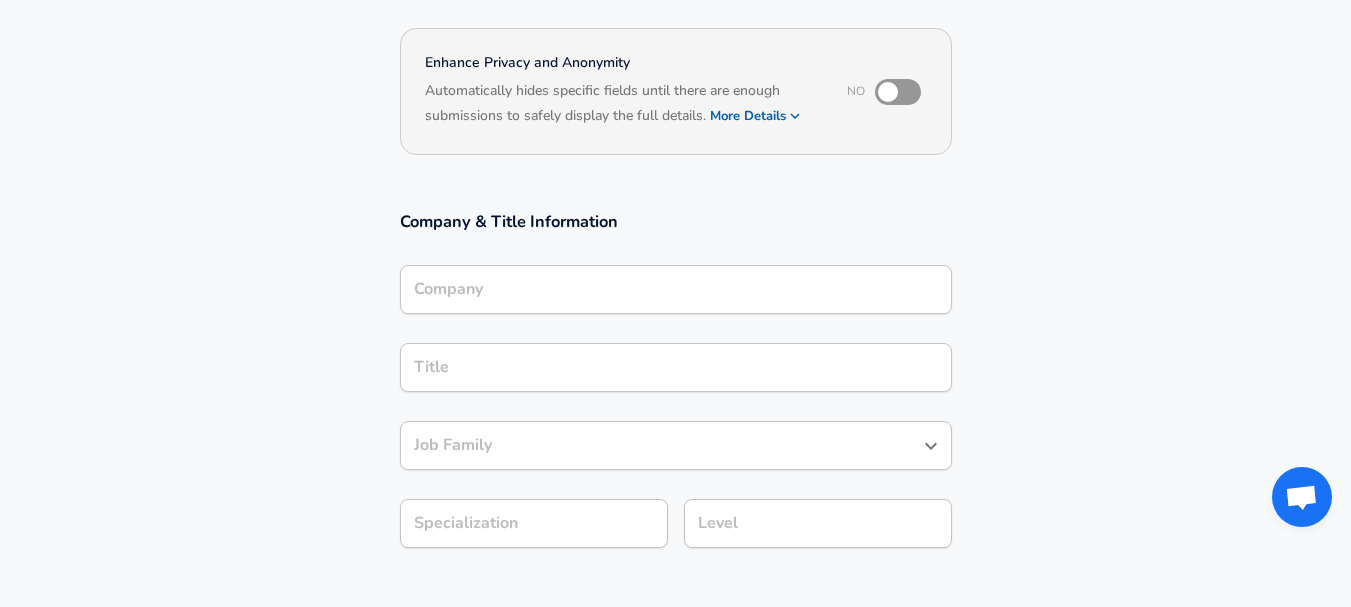scroll, scrollTop: 167, scrollLeft: 0, axis: vertical 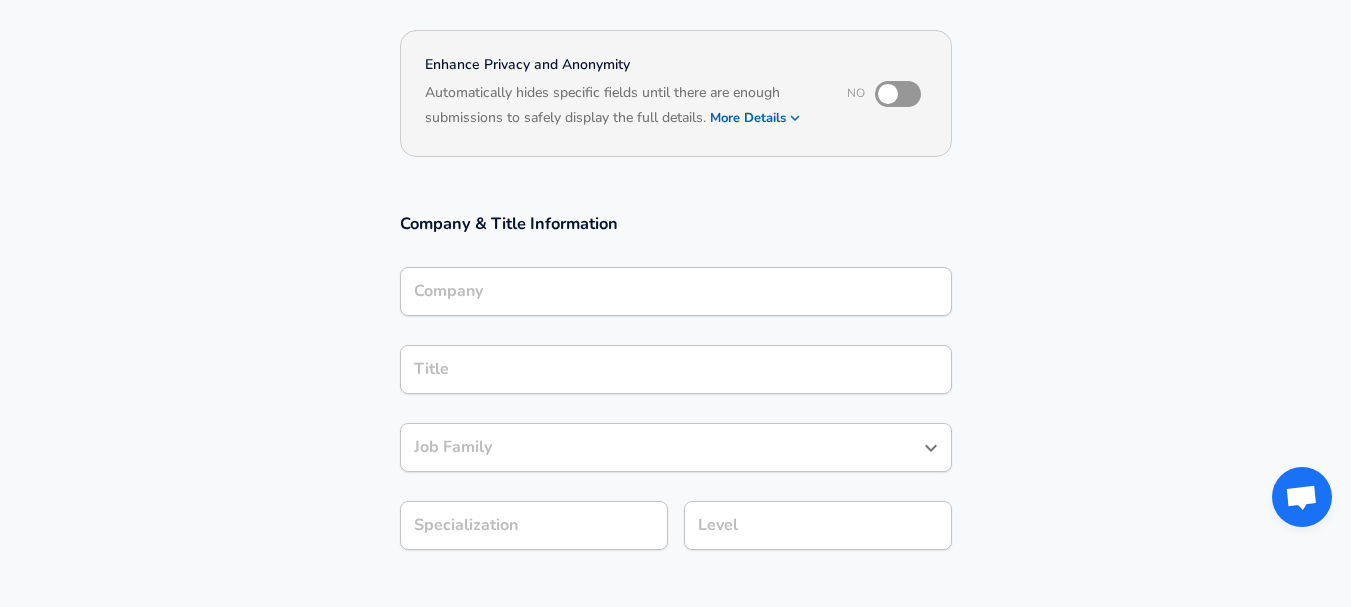 click on "Company" at bounding box center (676, 291) 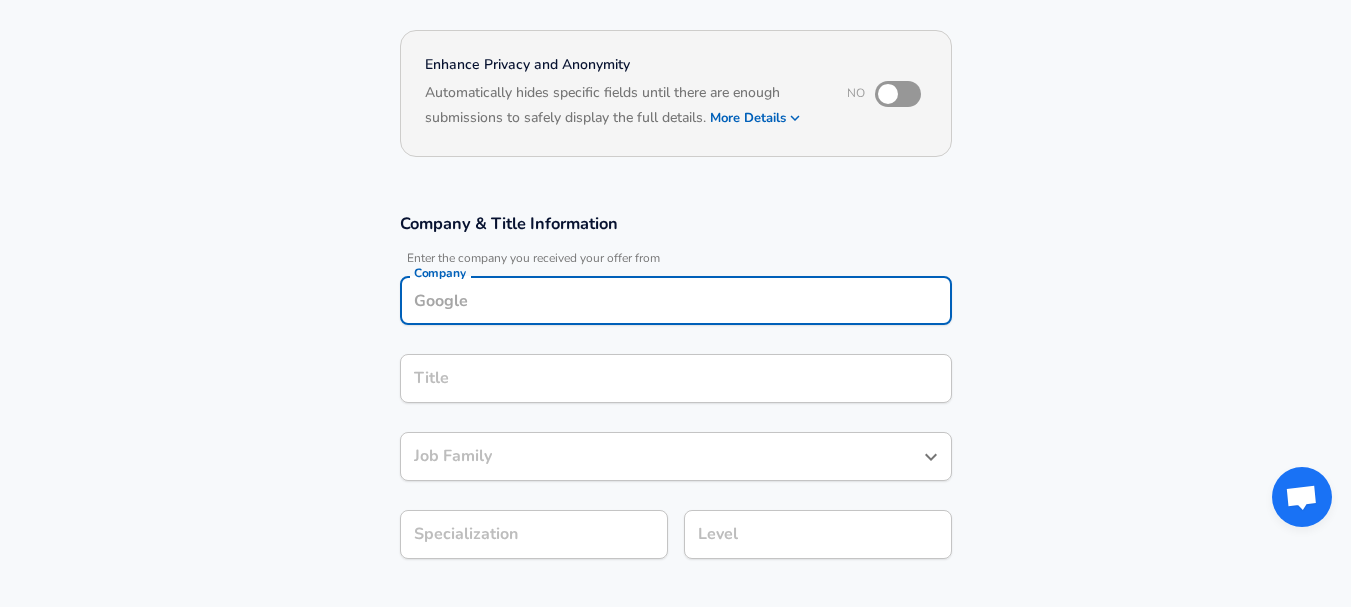 scroll, scrollTop: 187, scrollLeft: 0, axis: vertical 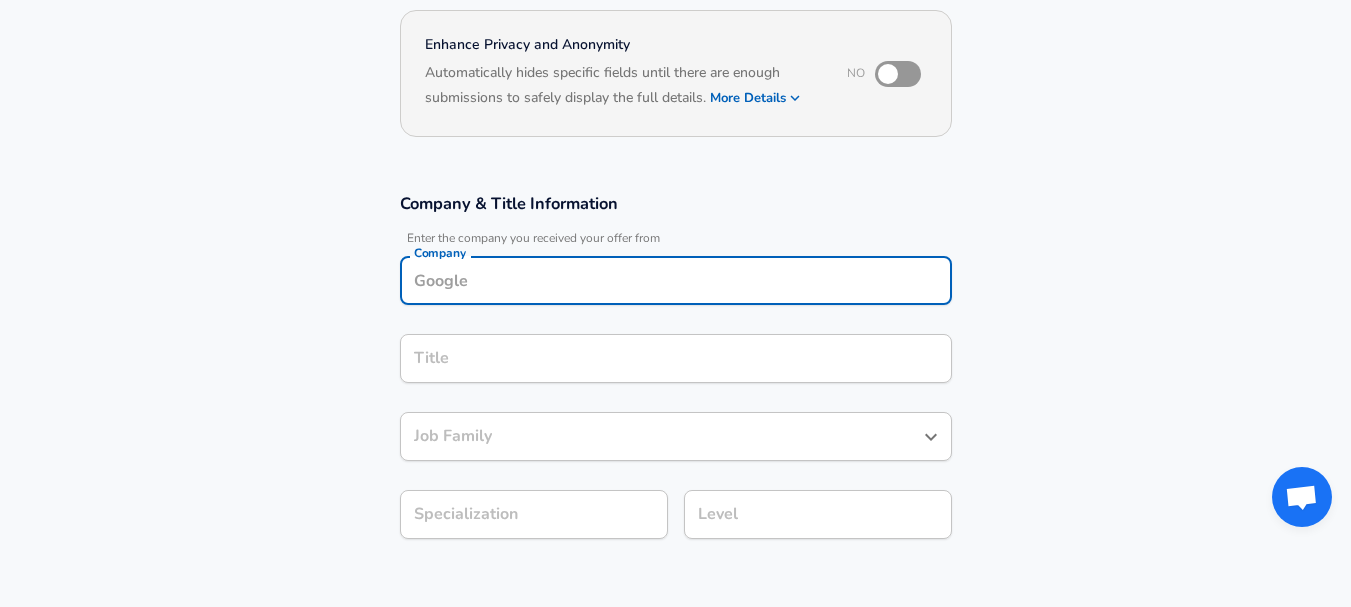 type on "O" 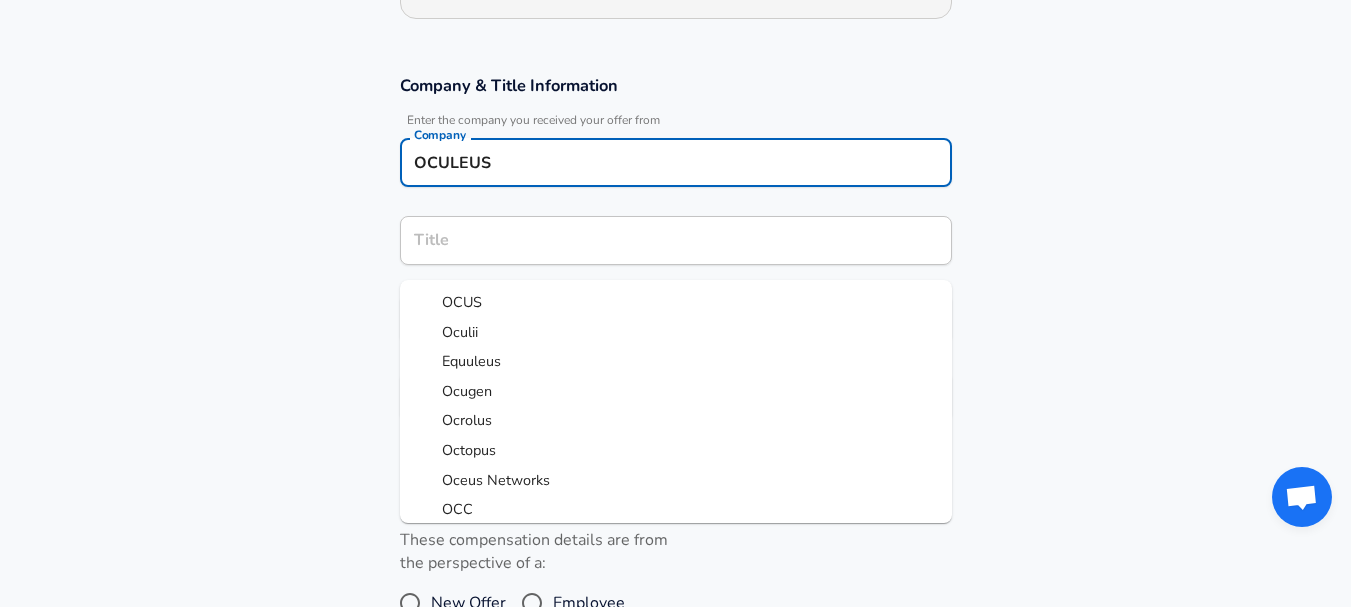 scroll, scrollTop: 353, scrollLeft: 0, axis: vertical 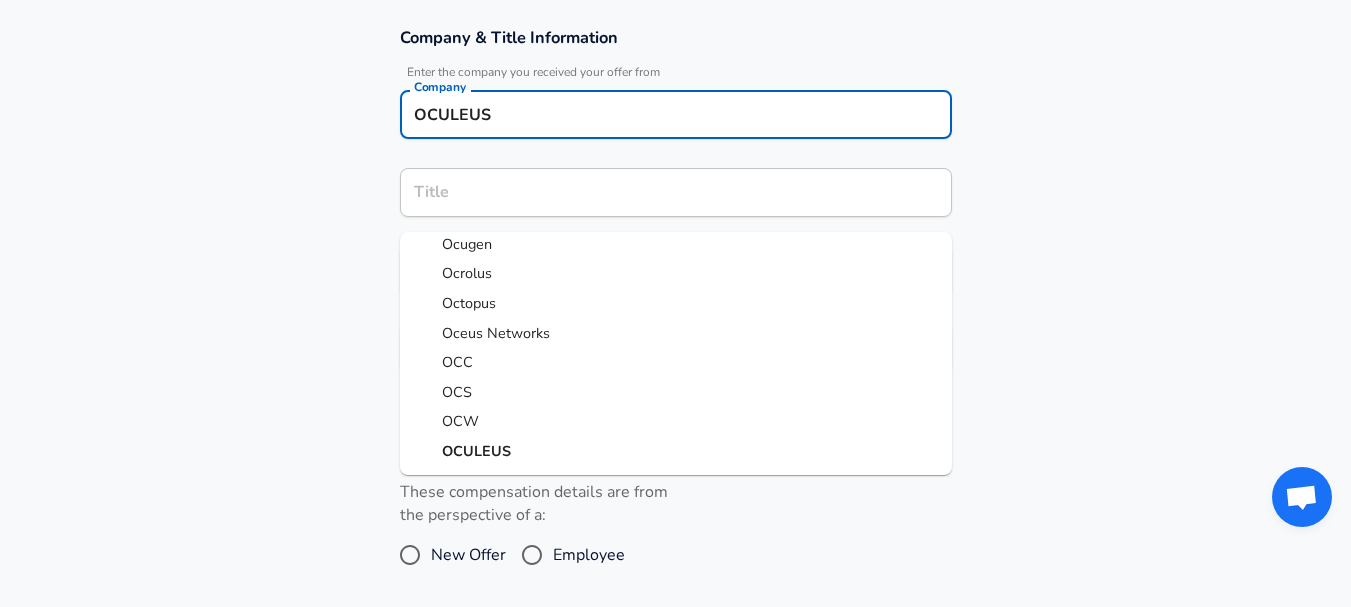 click on "OCULEUS" at bounding box center (676, 452) 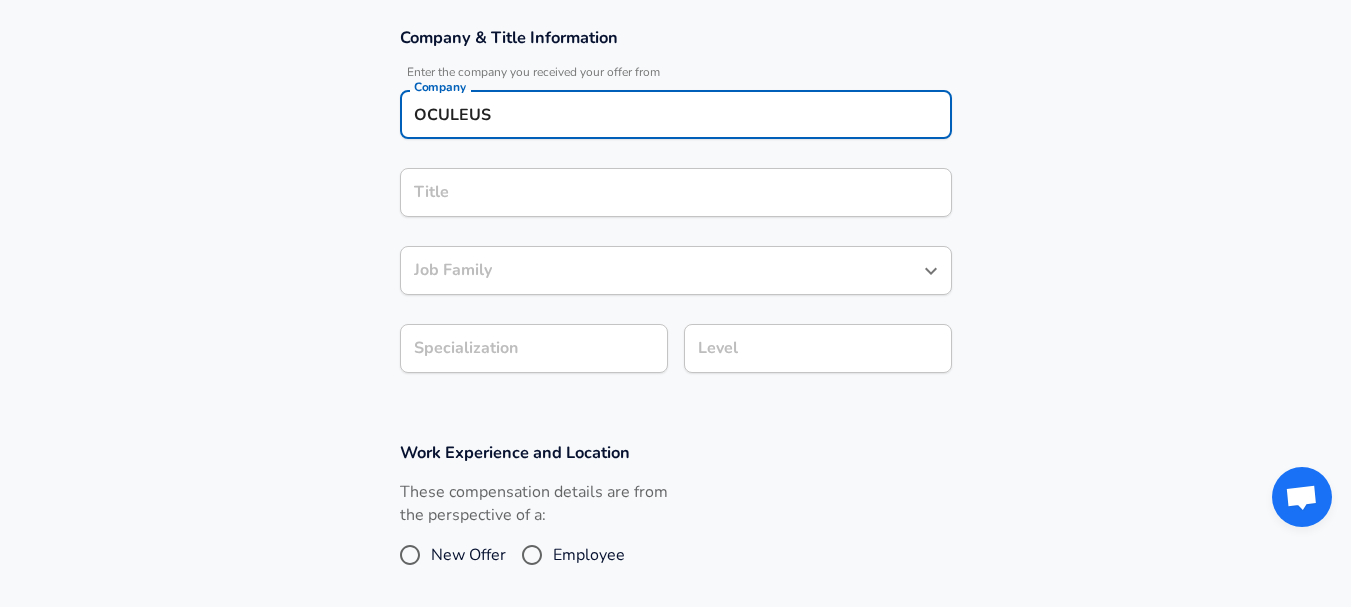 type on "OCULEUS" 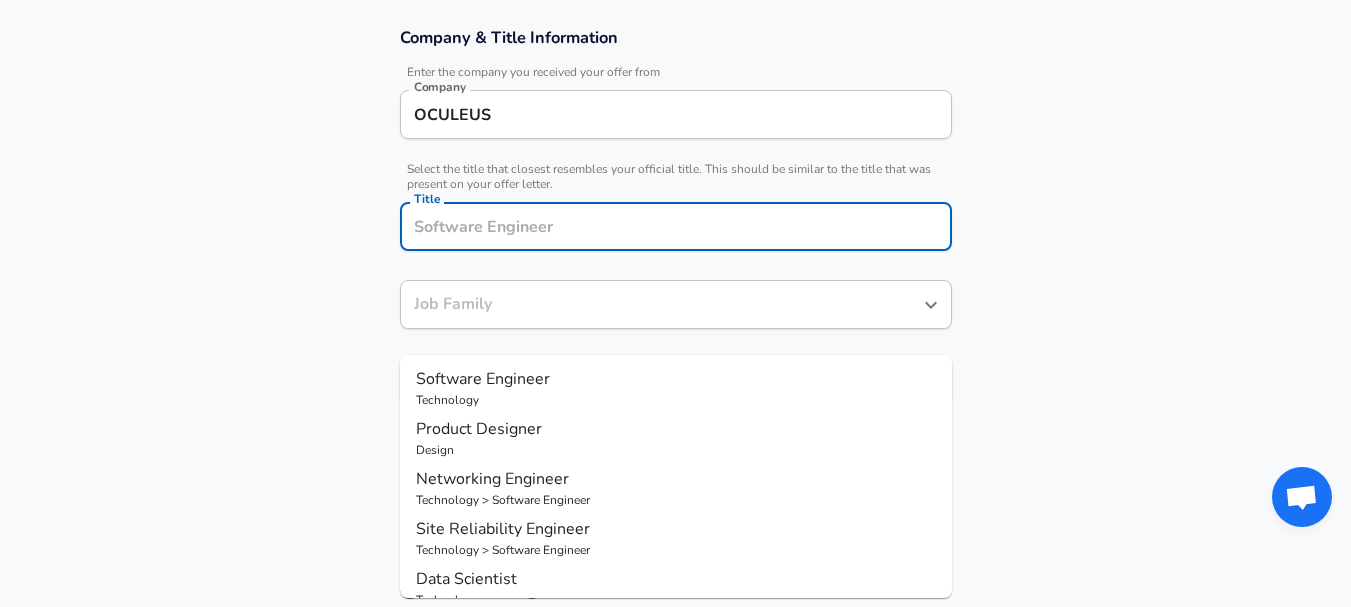 scroll, scrollTop: 393, scrollLeft: 0, axis: vertical 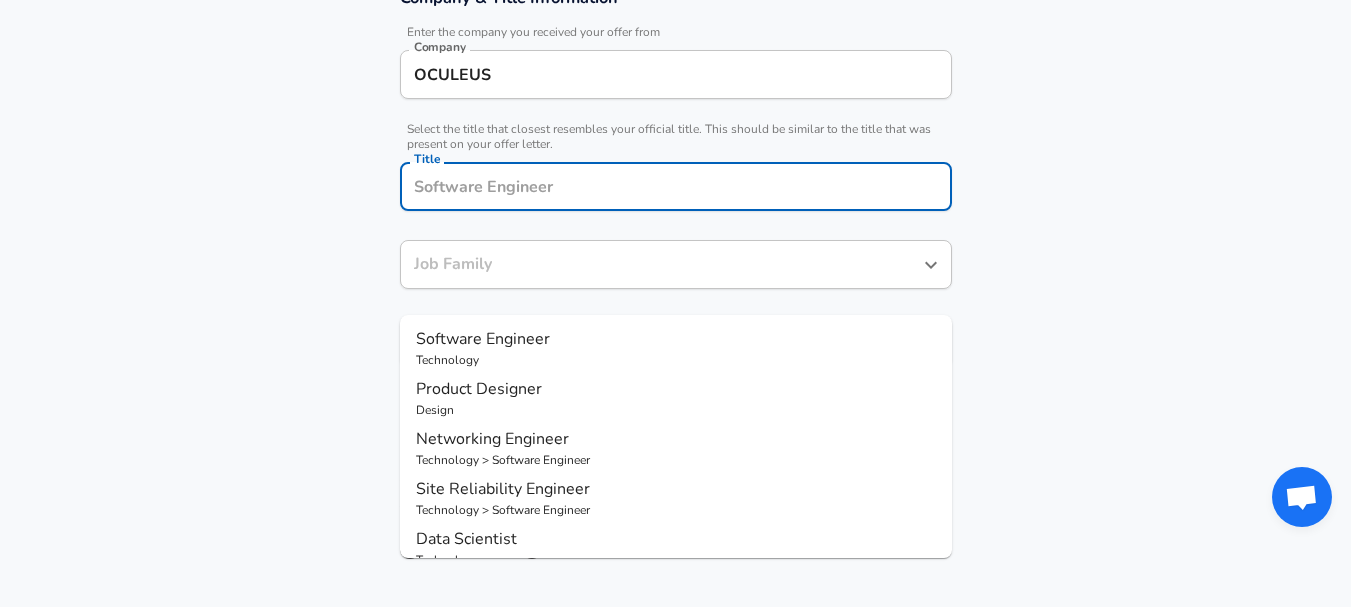 click on "Title" at bounding box center (676, 186) 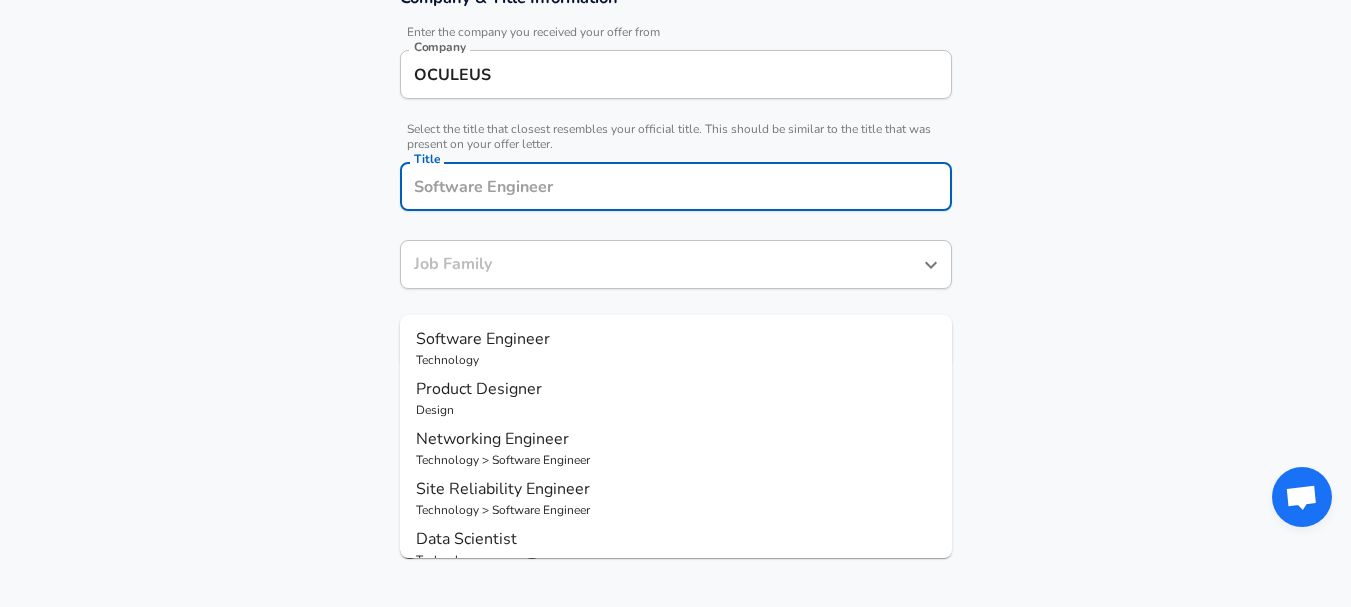 click on "Networking Engineer" at bounding box center [676, 439] 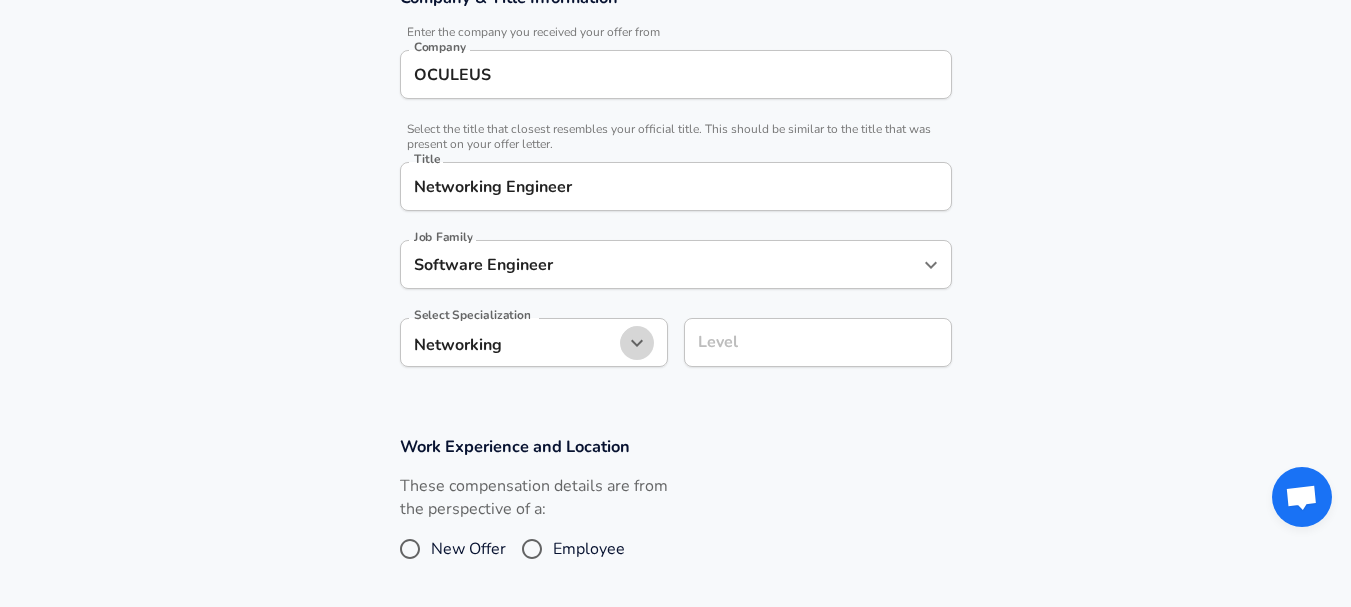 click 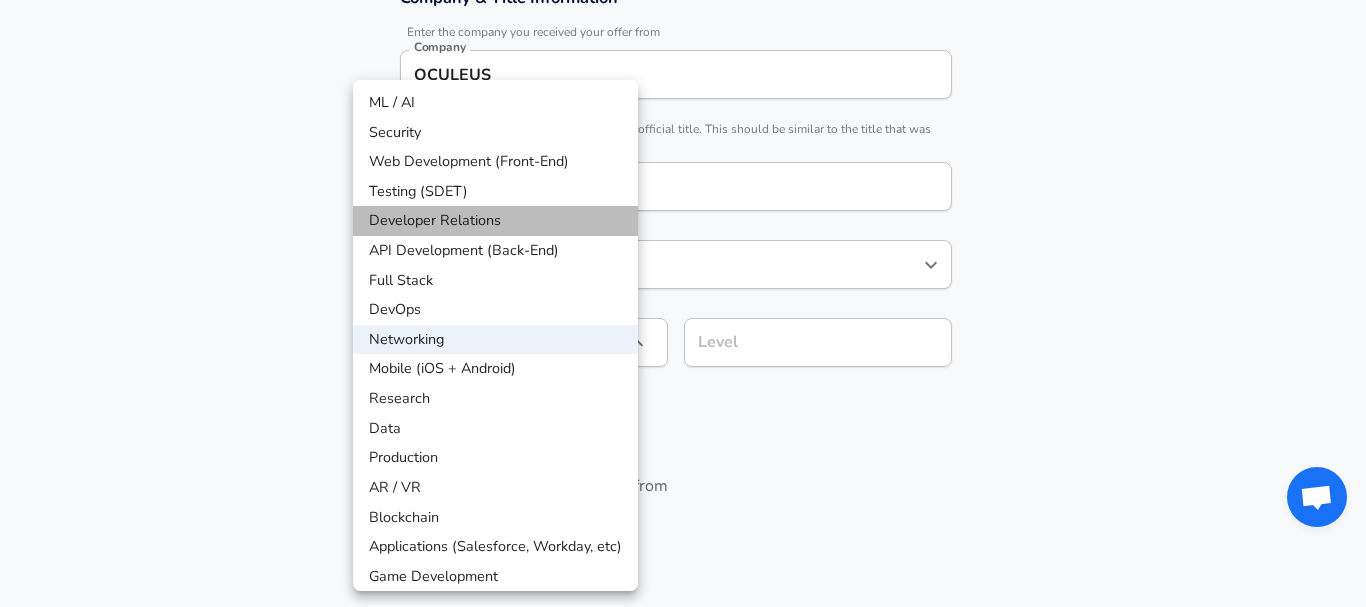 click on "Developer Relations" at bounding box center [495, 221] 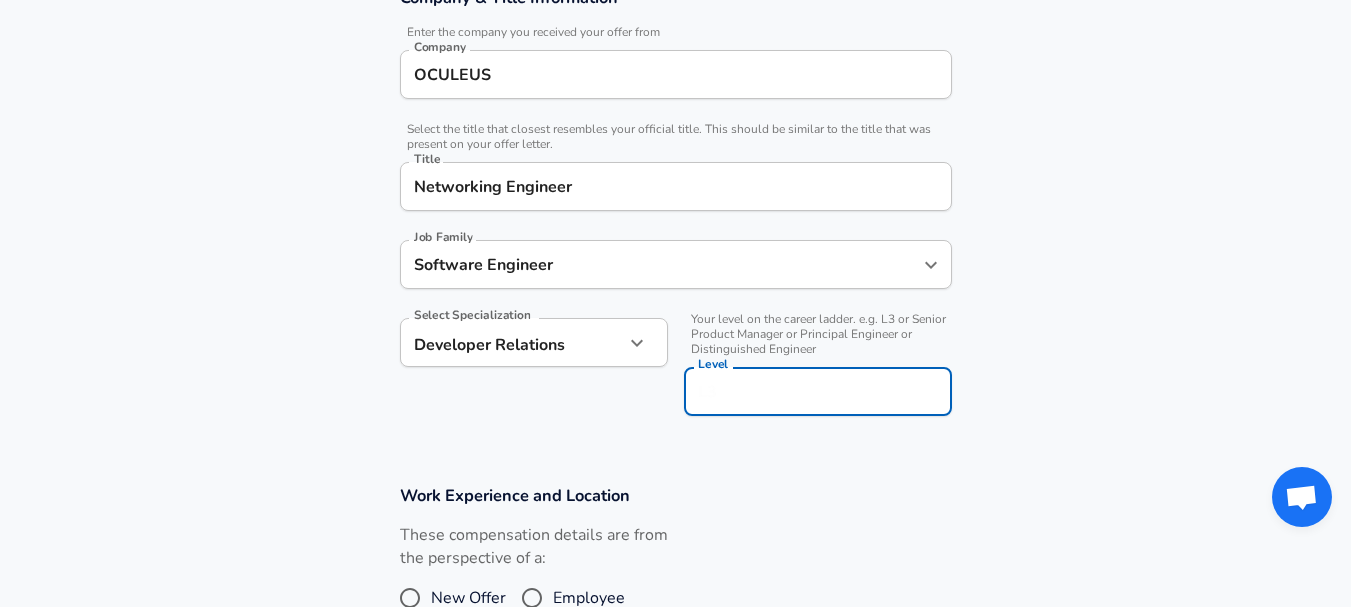 scroll, scrollTop: 433, scrollLeft: 0, axis: vertical 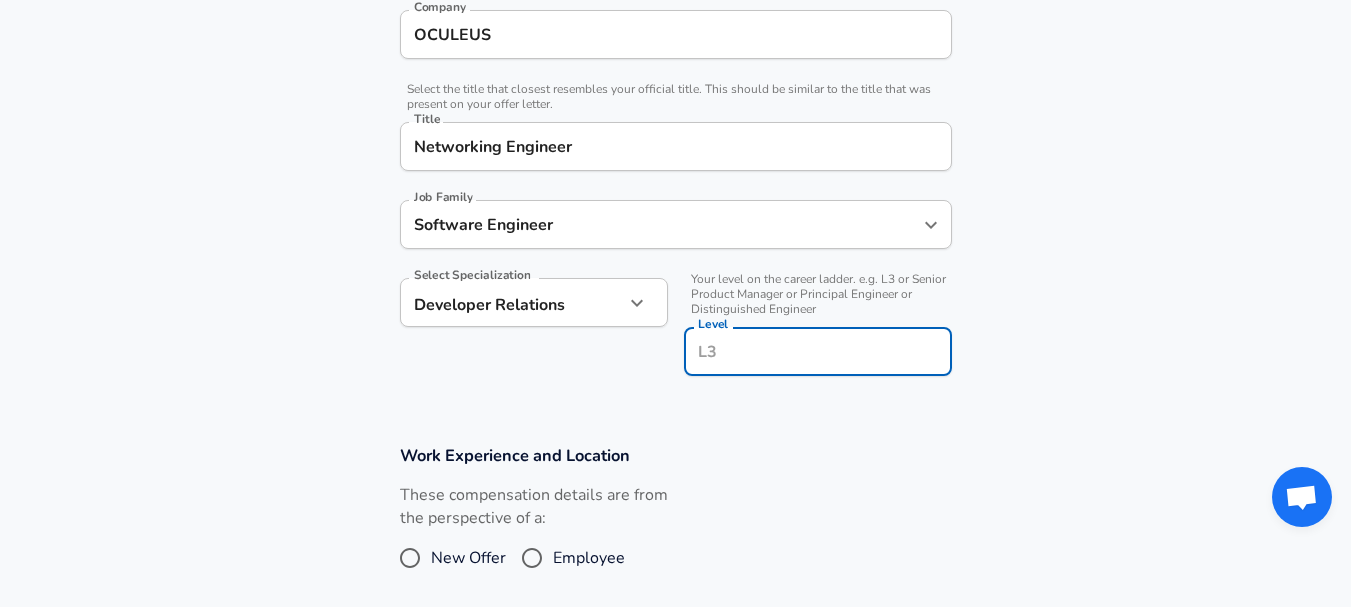 click on "Level Level" at bounding box center (818, 354) 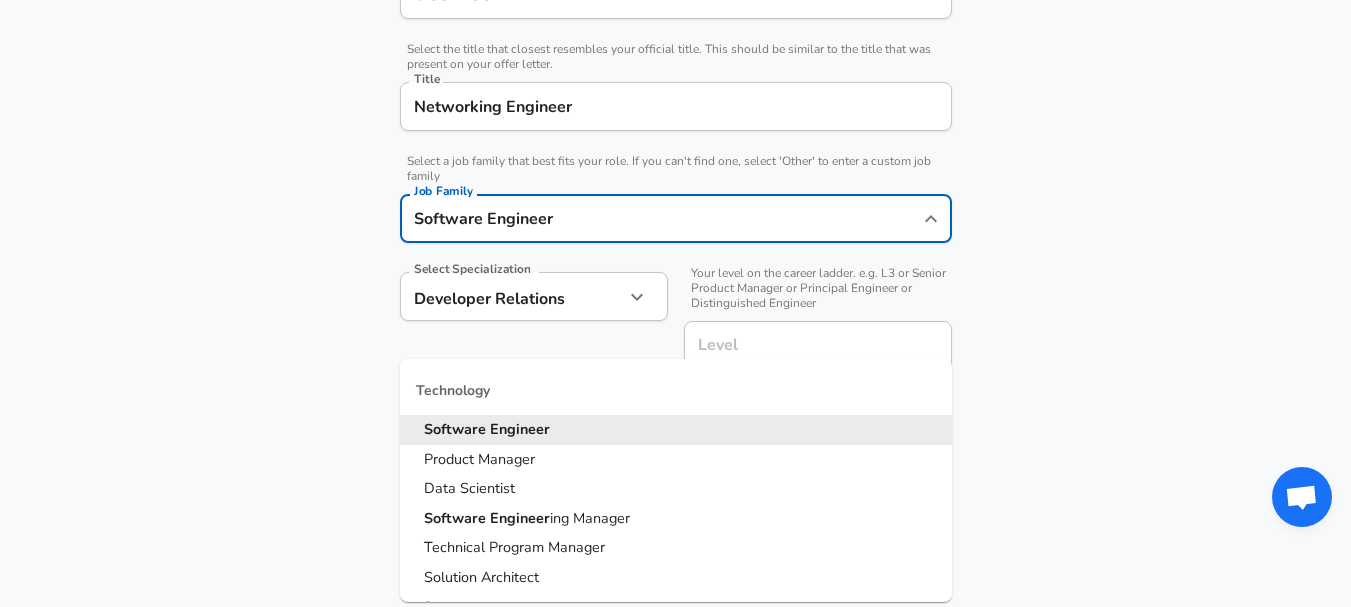 drag, startPoint x: 1052, startPoint y: 339, endPoint x: 1035, endPoint y: 337, distance: 17.117243 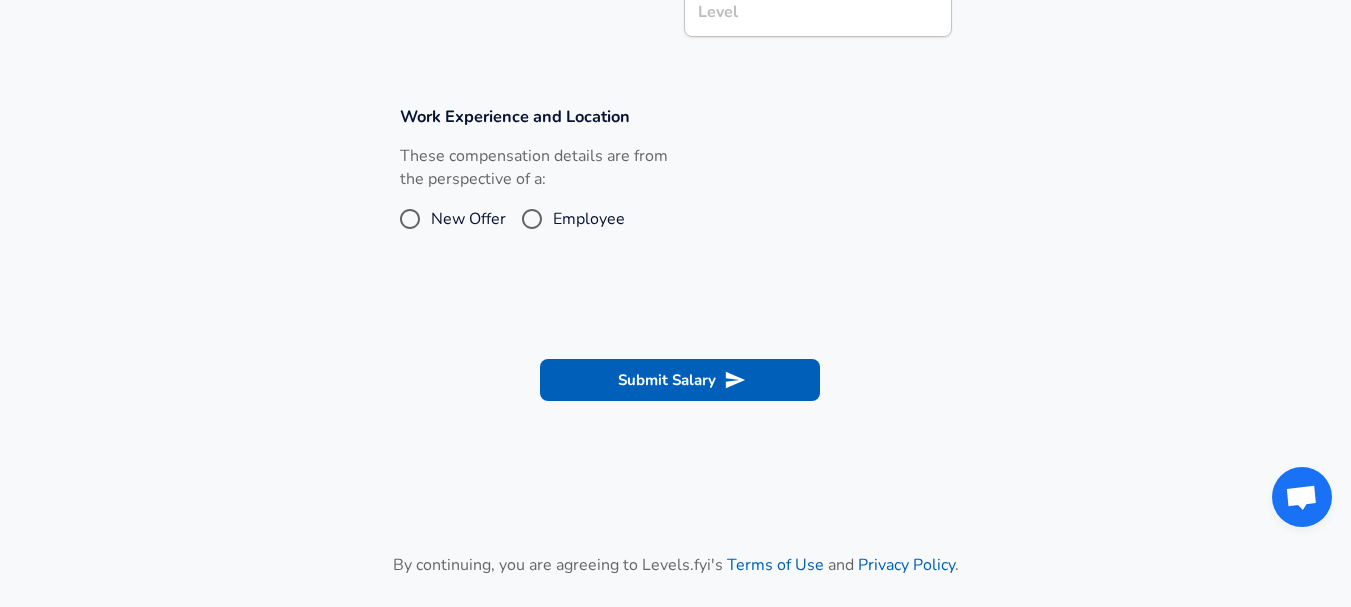 scroll, scrollTop: 807, scrollLeft: 0, axis: vertical 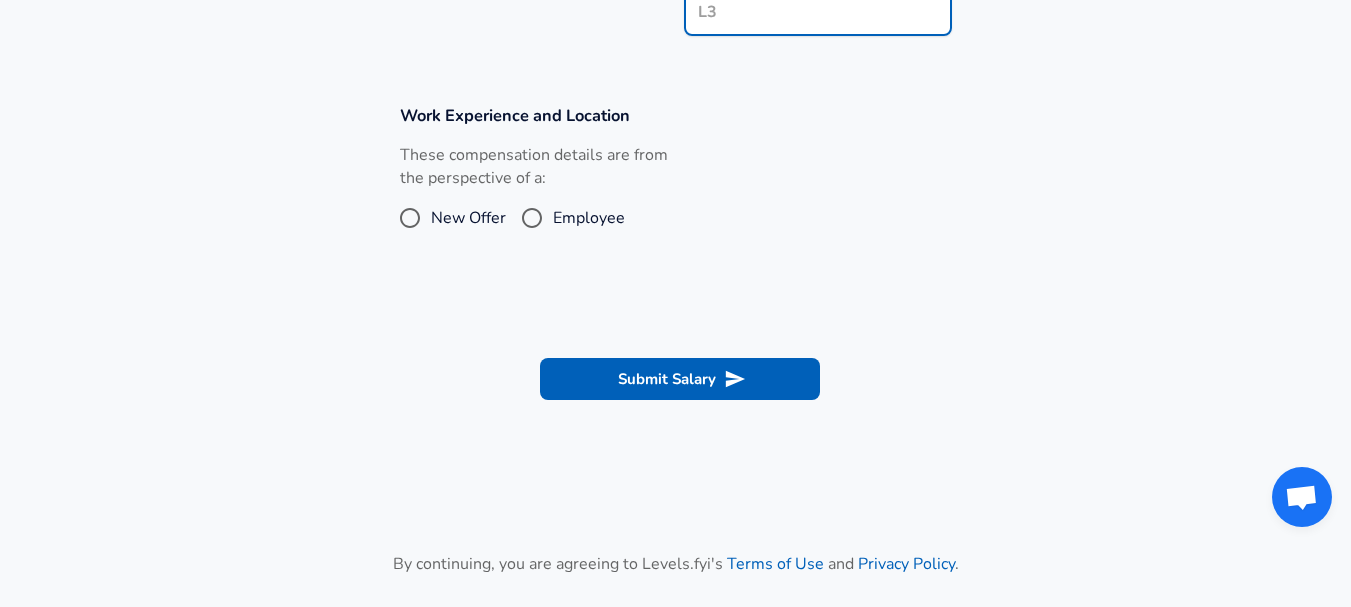 click on "Level" at bounding box center (818, 11) 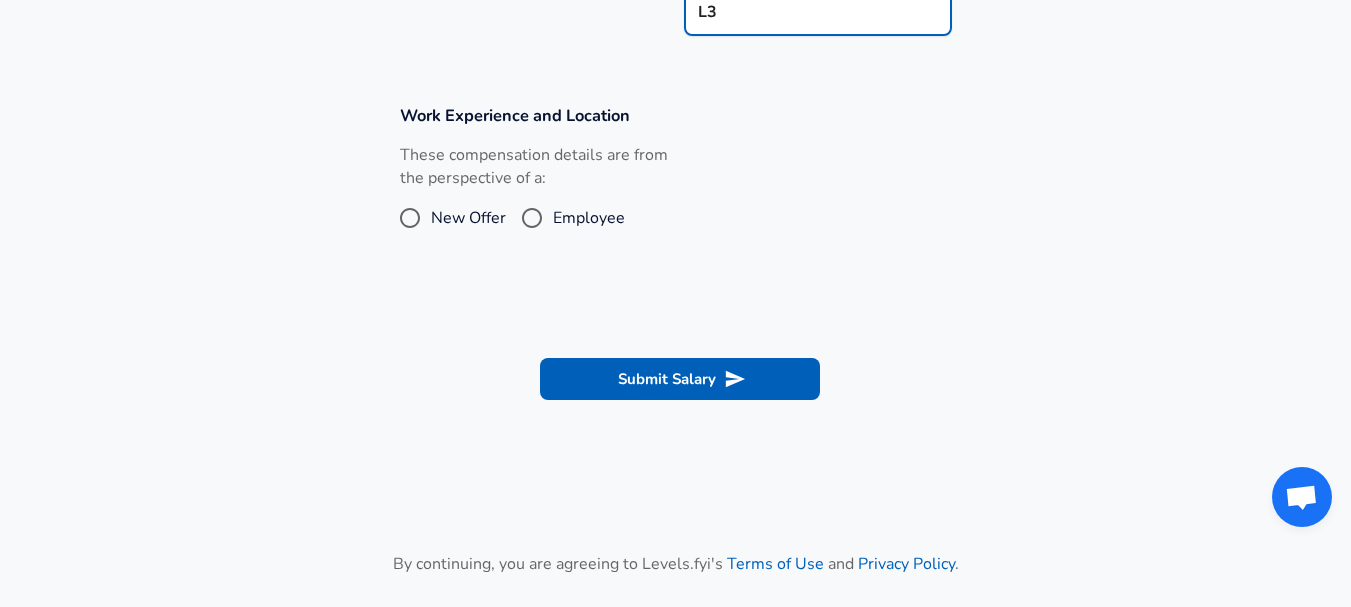 type on "L3" 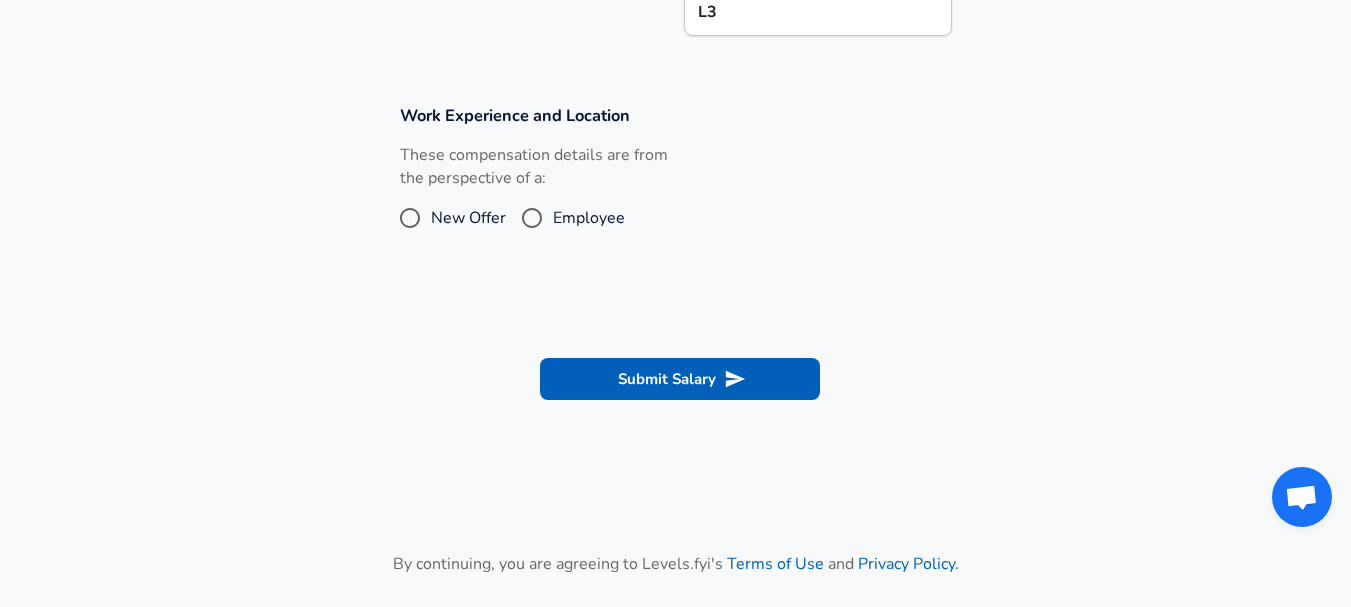 click on "Employee" at bounding box center [589, 218] 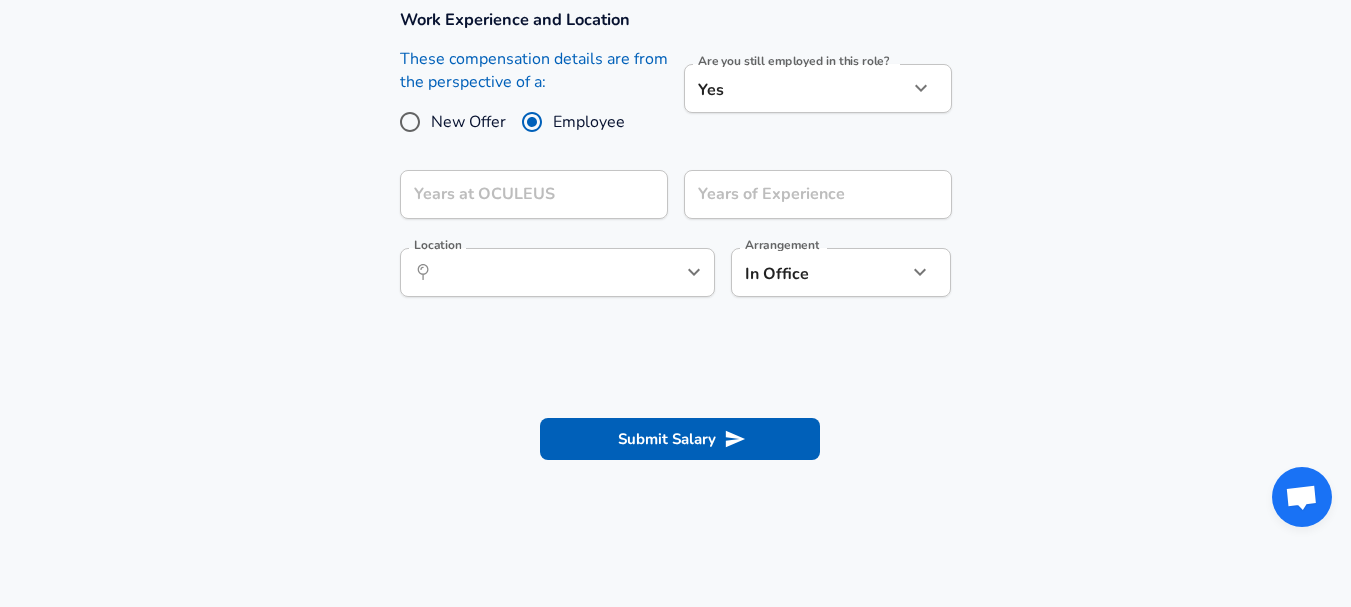 scroll, scrollTop: 973, scrollLeft: 0, axis: vertical 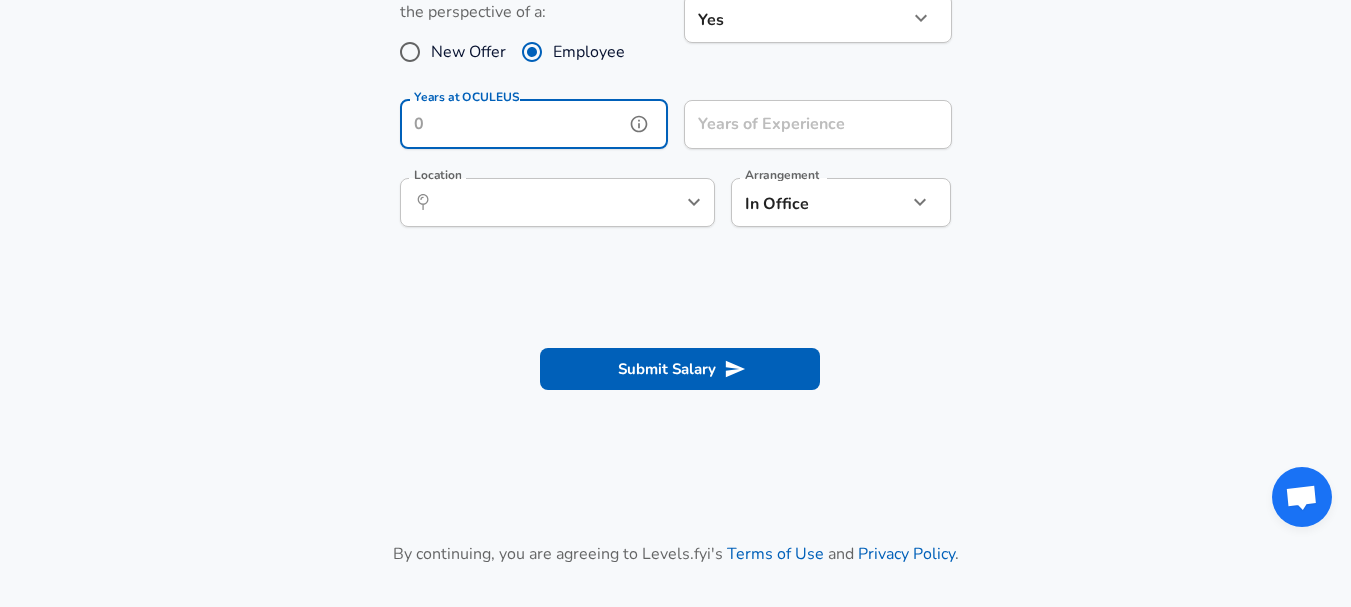 click on "Years at OCULEUS" at bounding box center [512, 124] 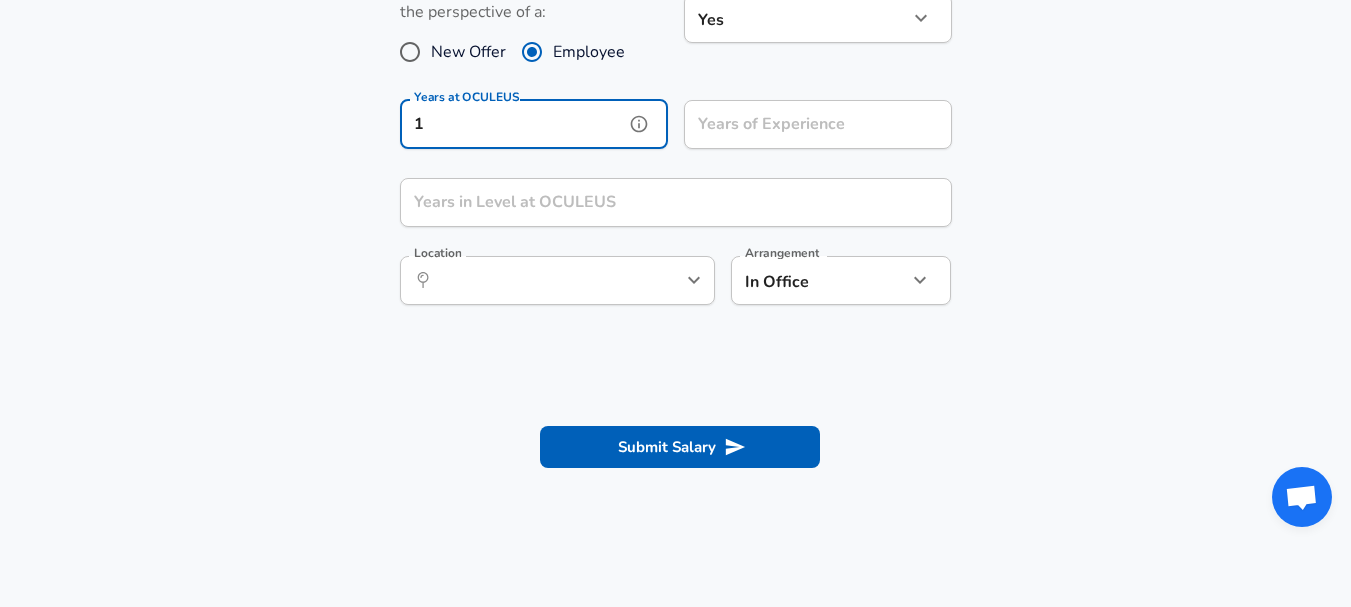 type on "1" 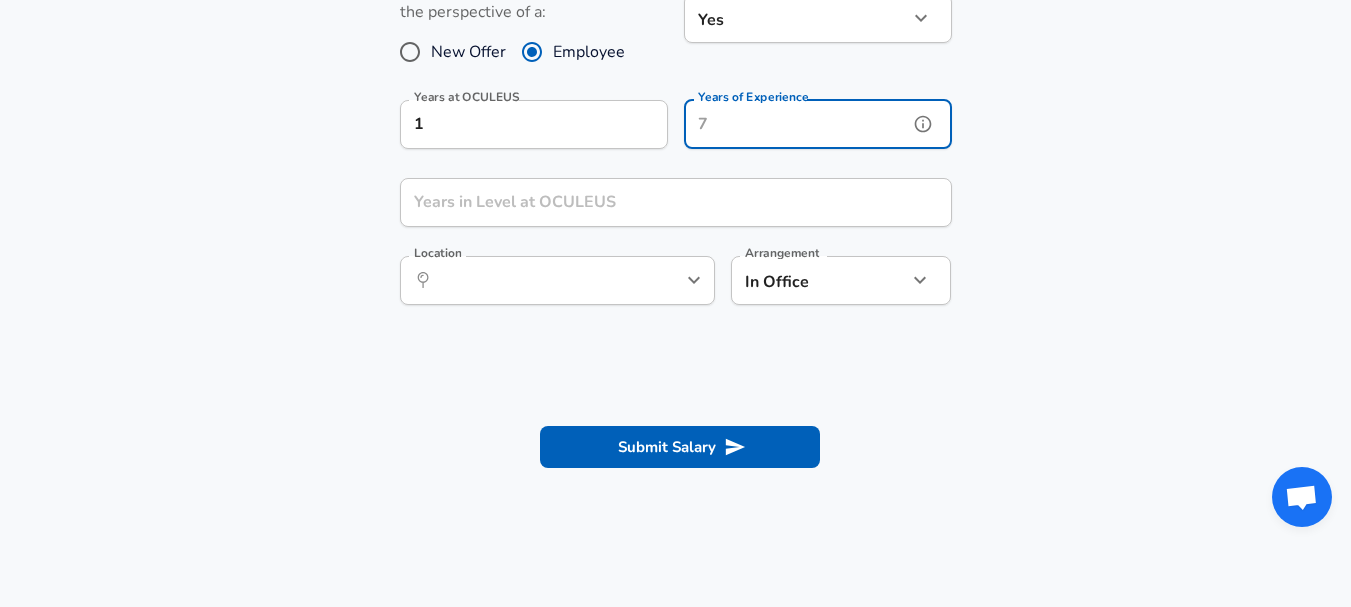 click on "Years of Experience" at bounding box center [796, 124] 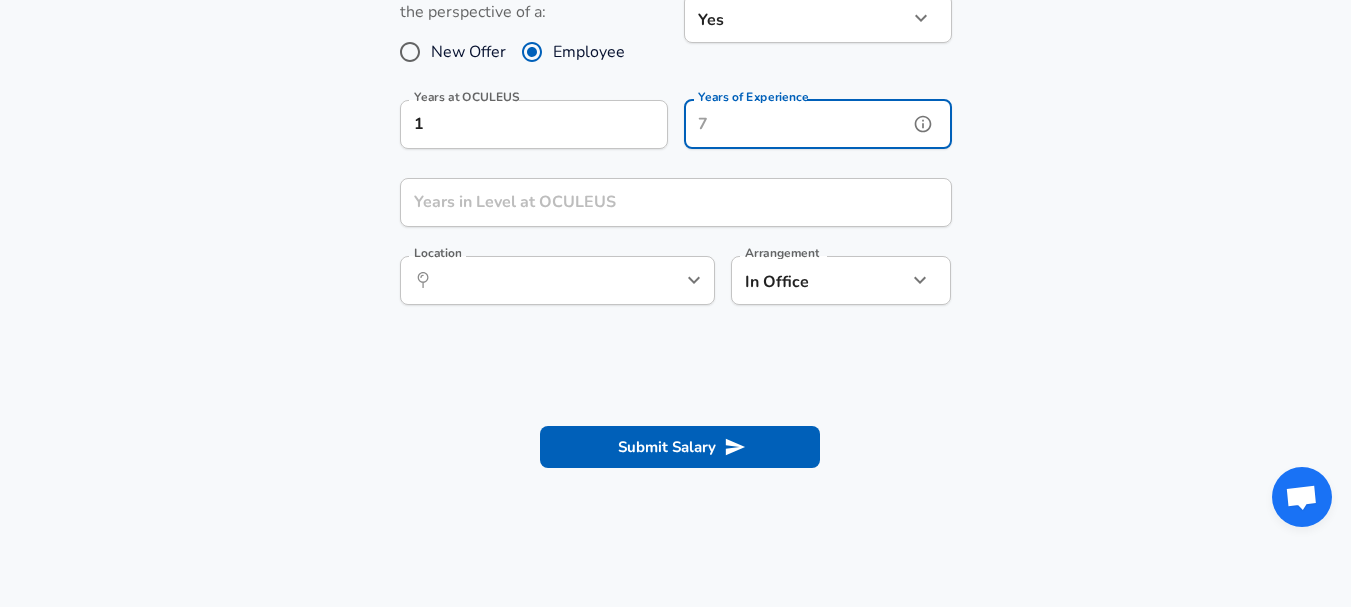 click on "Years of Experience" at bounding box center [796, 124] 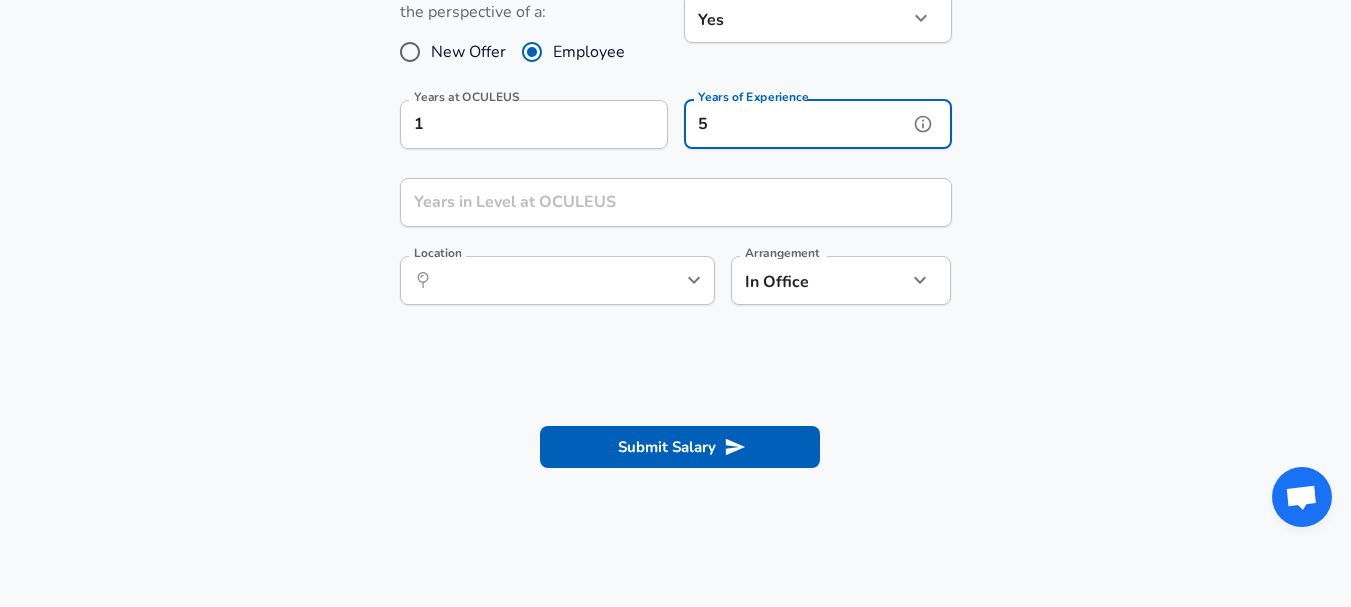 type on "5" 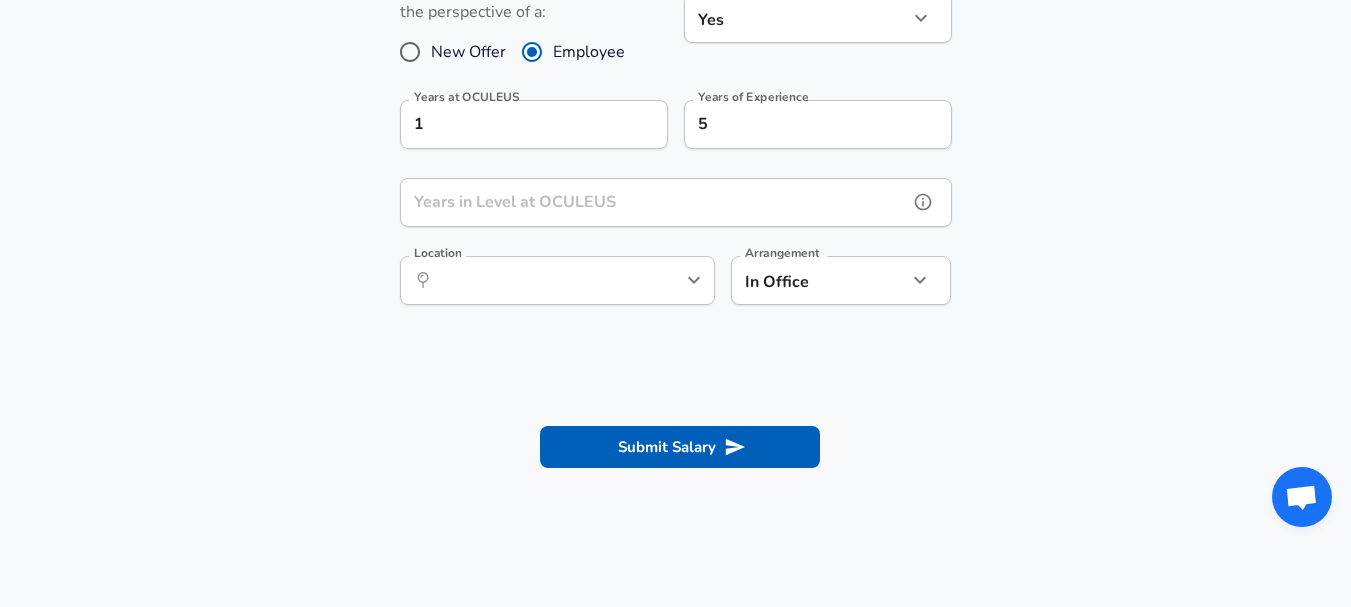 click on "Years in Level at OCULEUS" at bounding box center (654, 202) 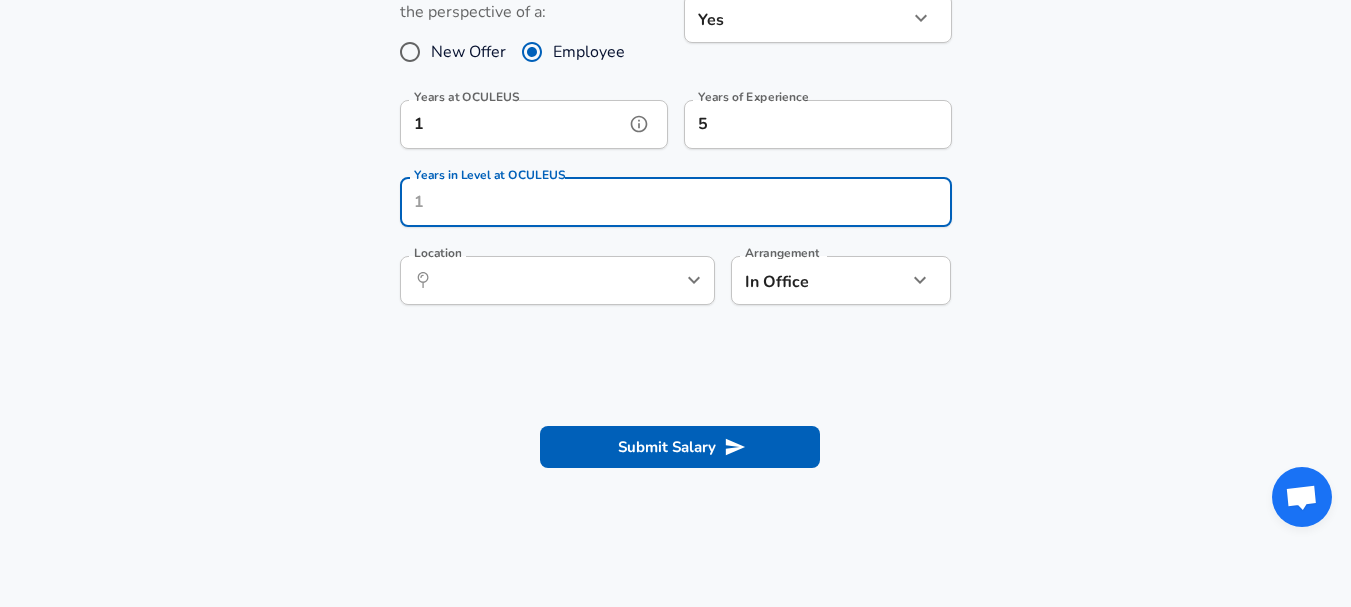click on "1" at bounding box center [512, 124] 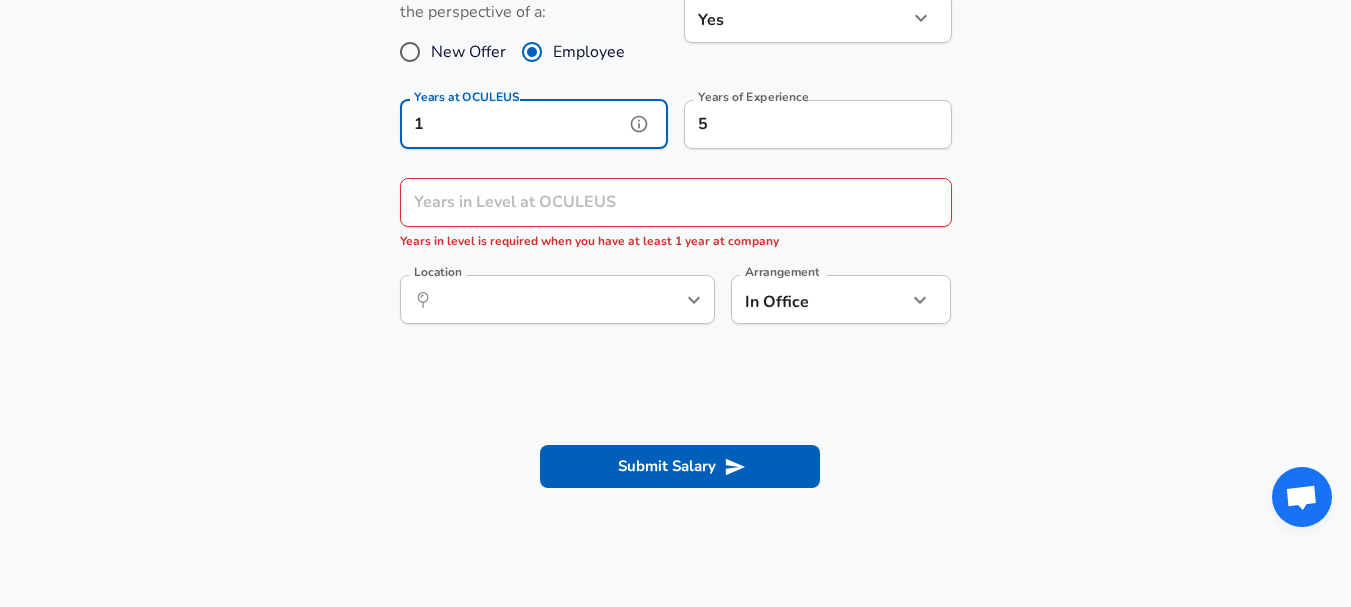 click on "1" at bounding box center (512, 124) 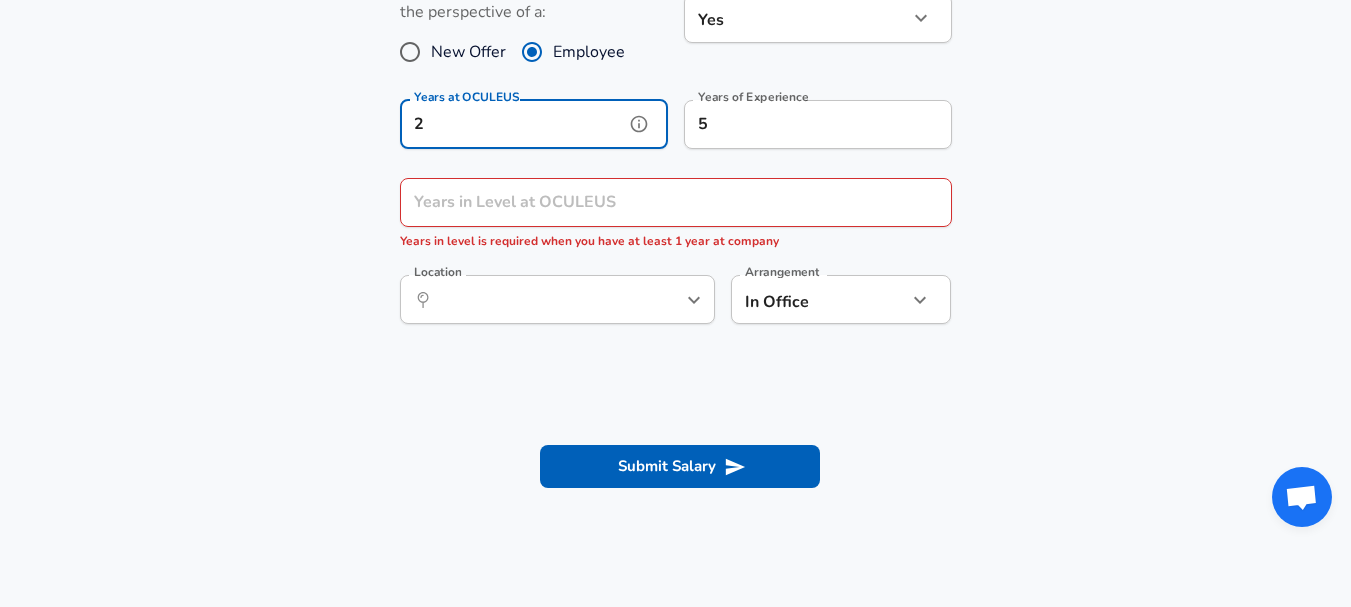 type on "2" 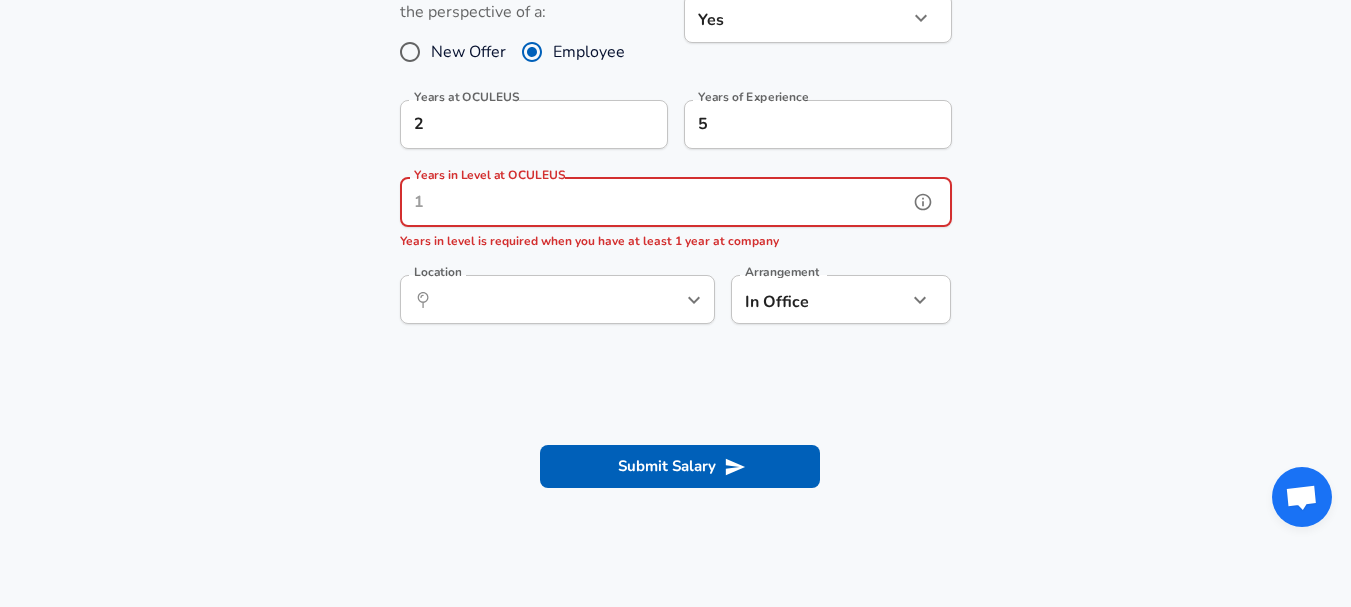click on "Years in Level at OCULEUS" at bounding box center (654, 202) 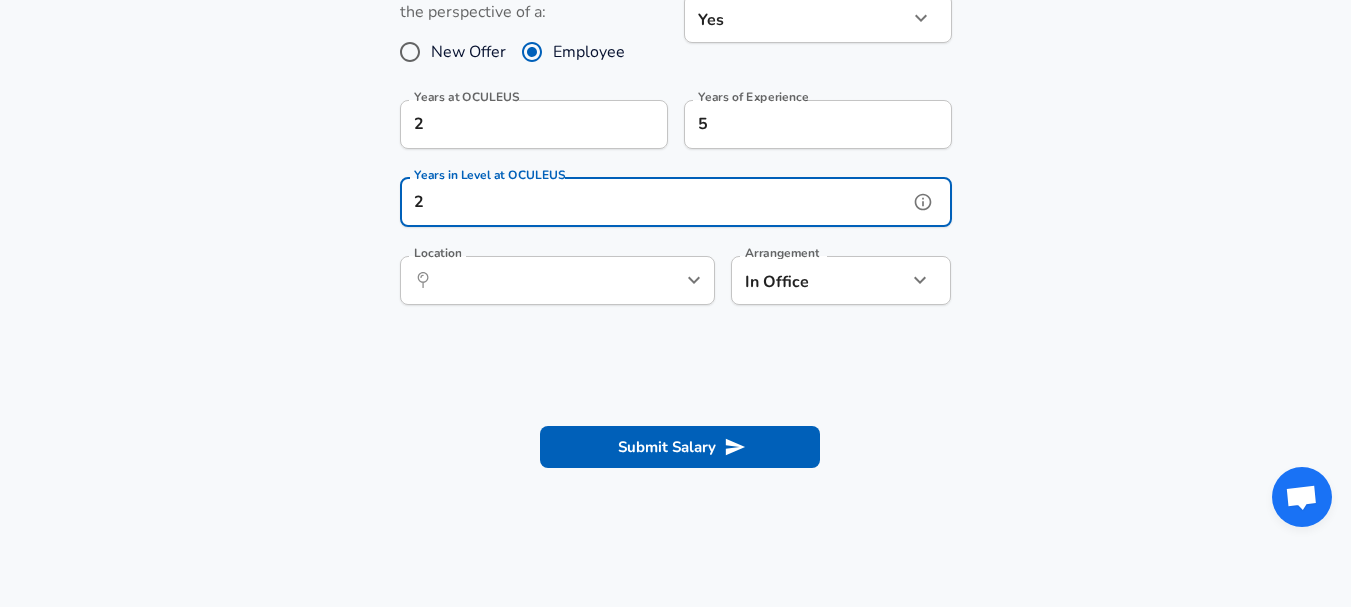 type on "2" 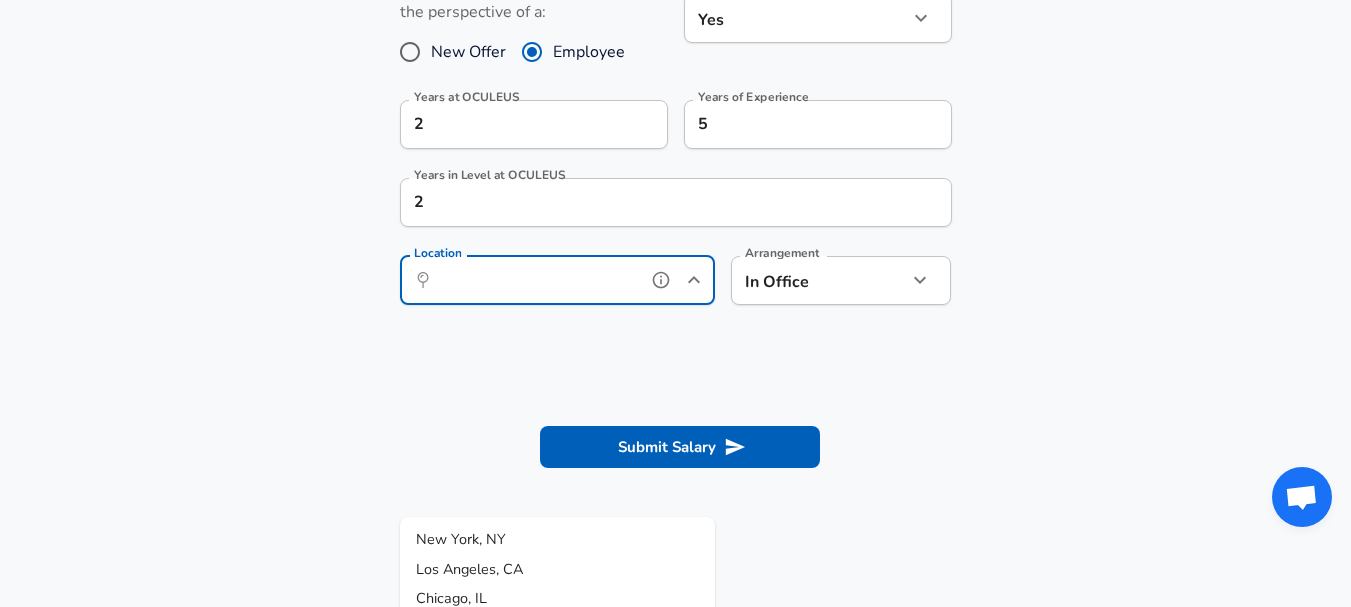 click on "Location" at bounding box center (535, 280) 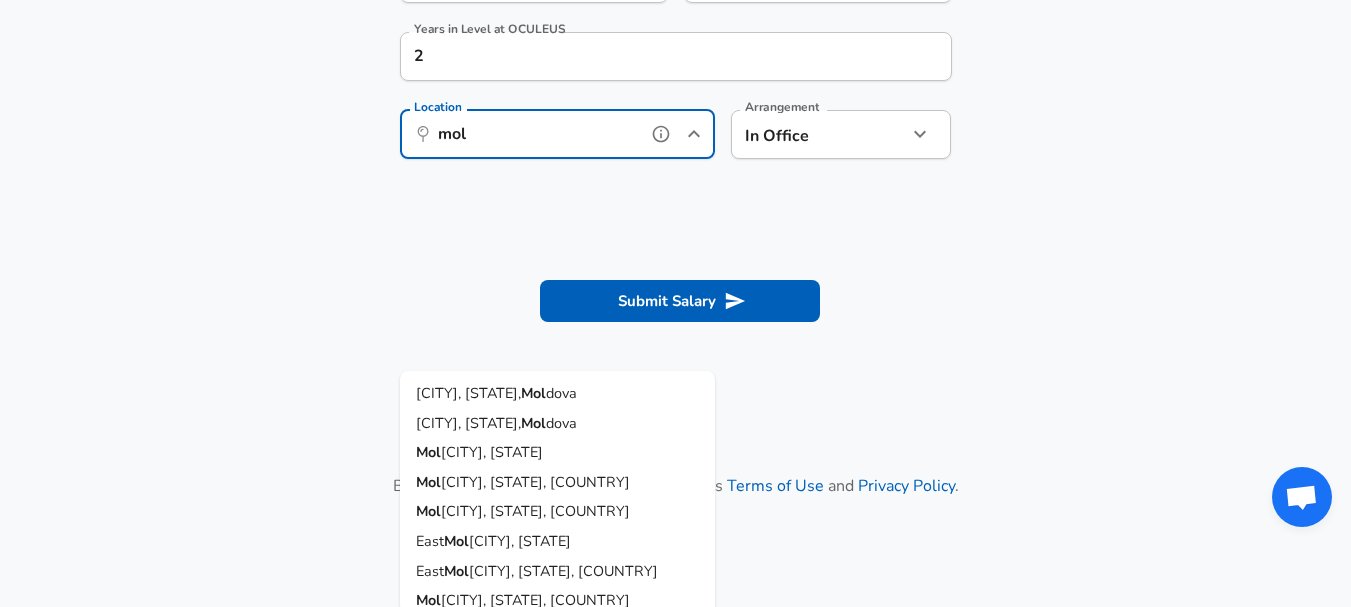 scroll, scrollTop: 1307, scrollLeft: 0, axis: vertical 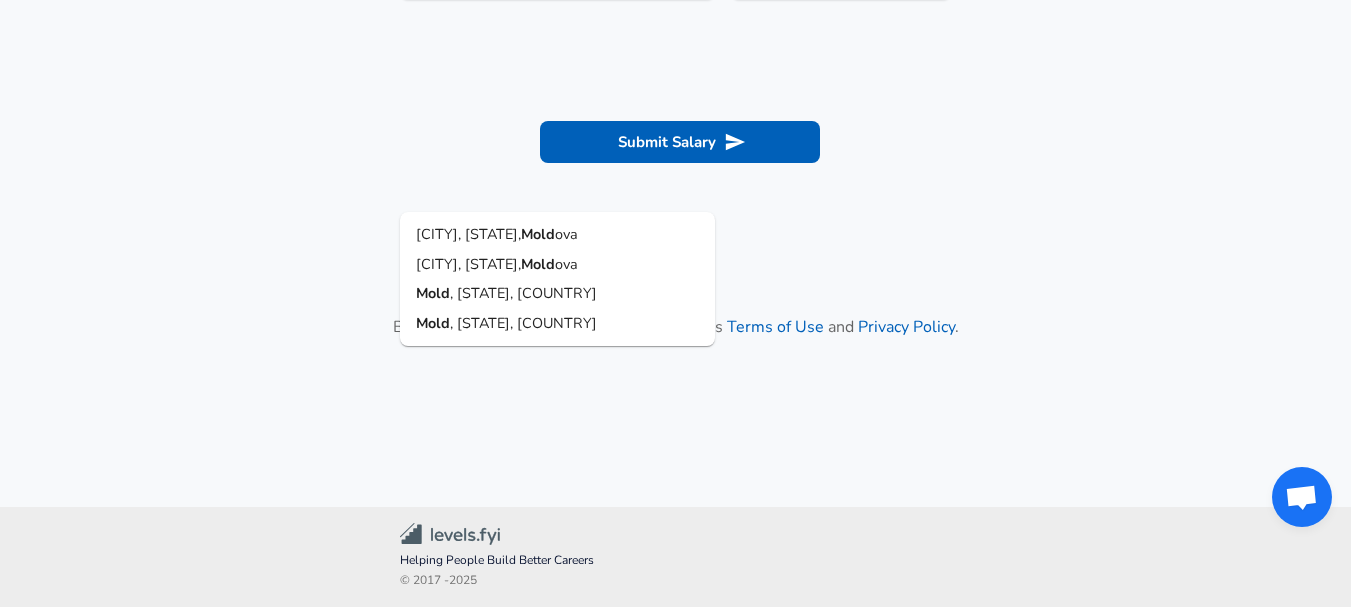 click on "[CITY], [STATE]," at bounding box center [468, 234] 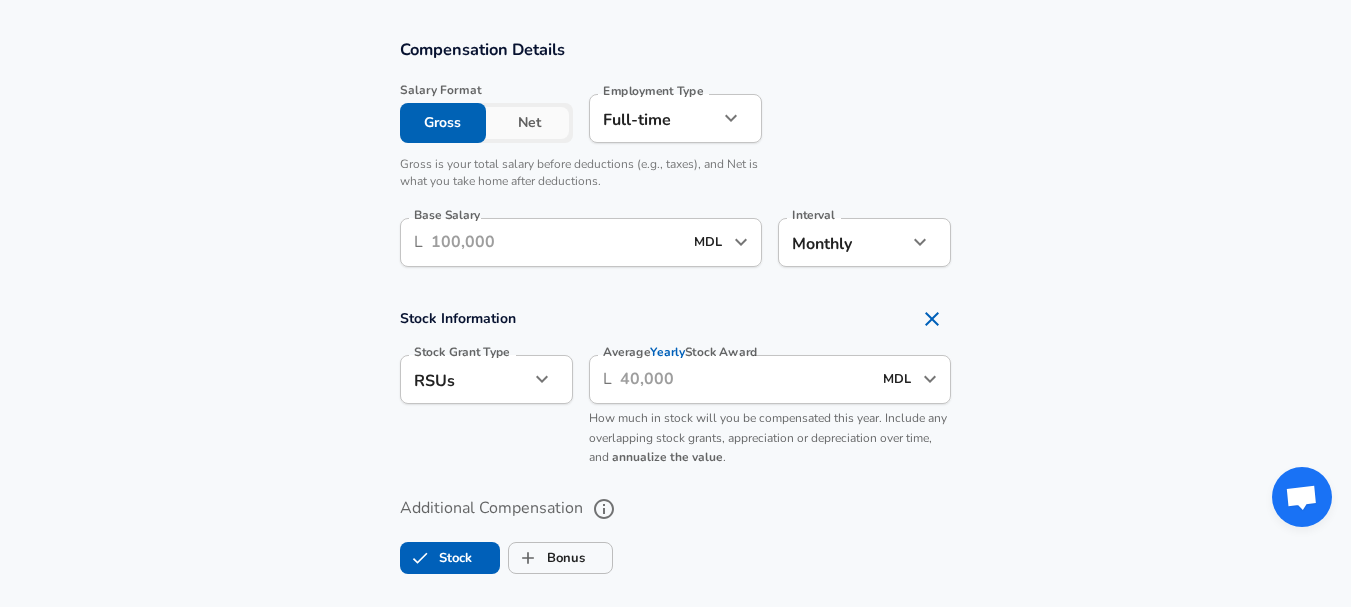 type on "[CITY], [STATE], [COUNTRY]" 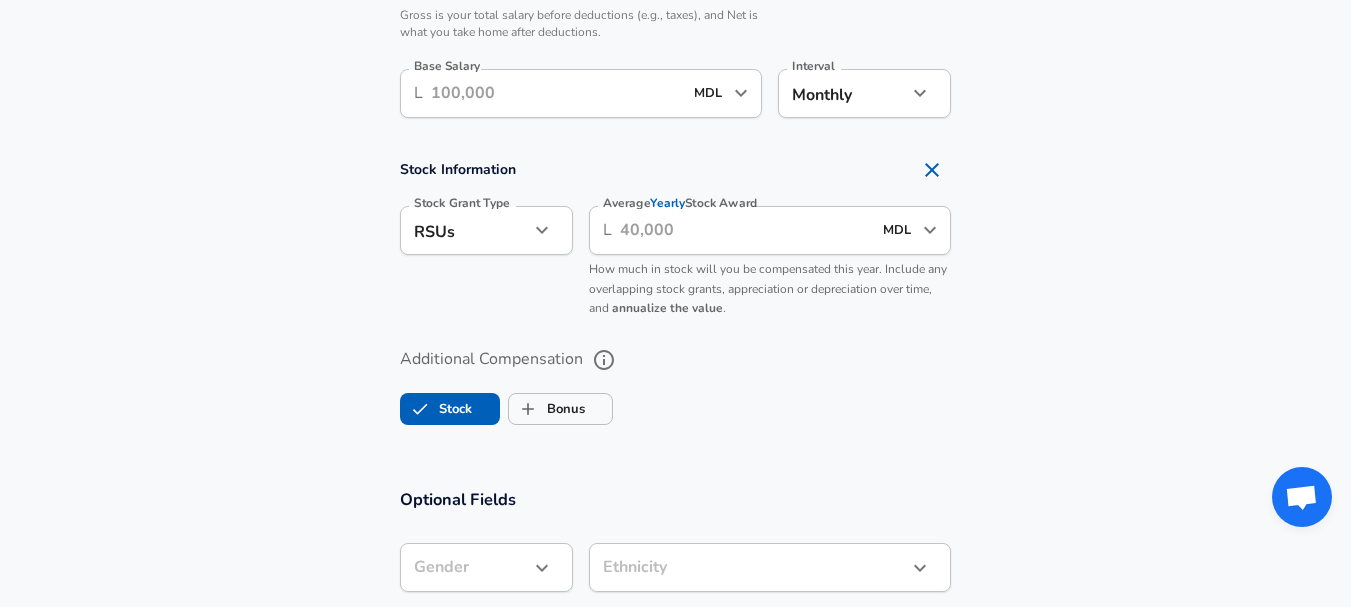 scroll, scrollTop: 1473, scrollLeft: 0, axis: vertical 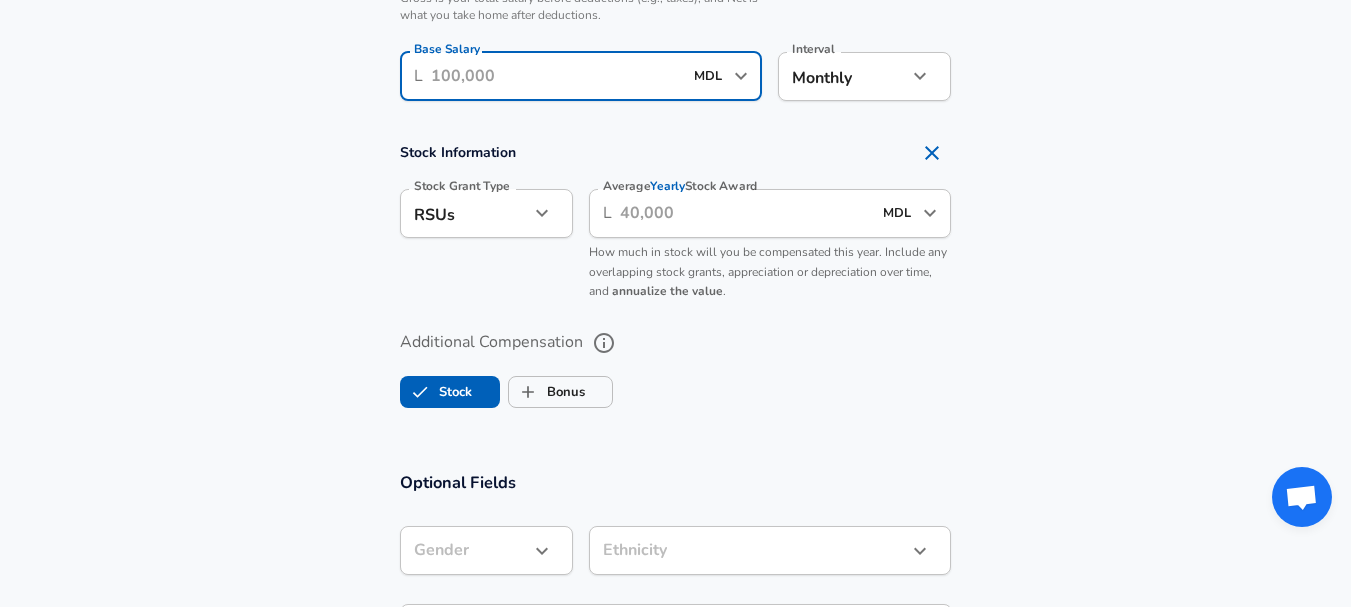 click on "Base Salary" at bounding box center (557, 76) 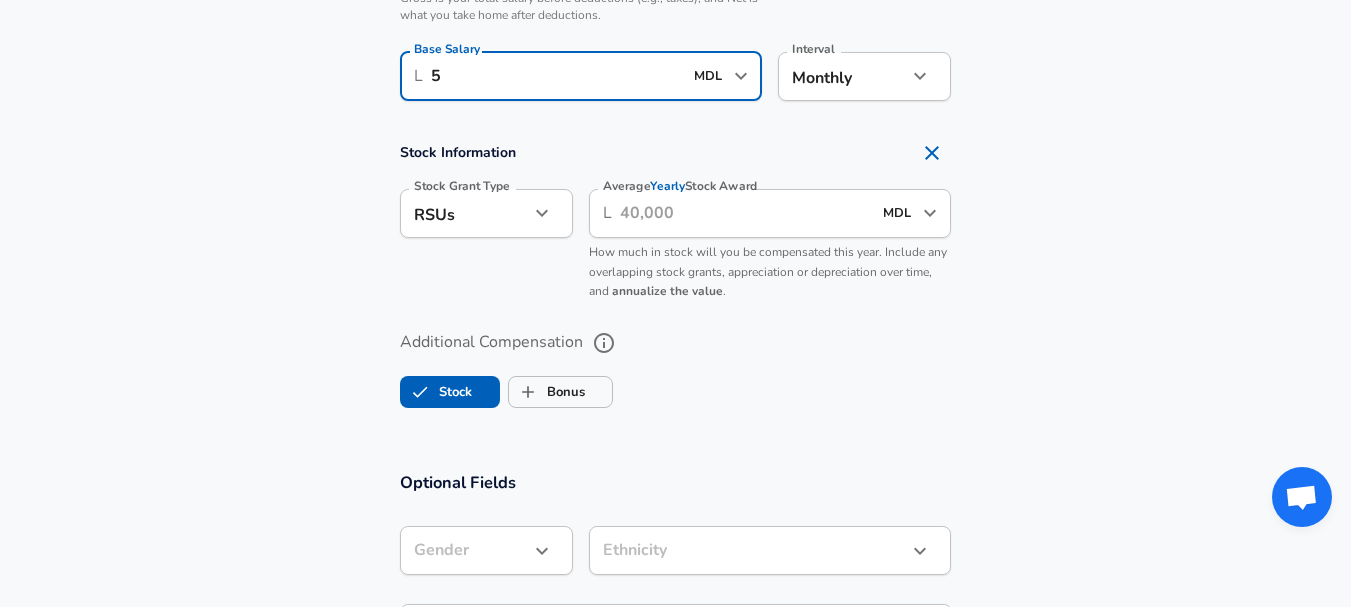click on "5" at bounding box center (557, 76) 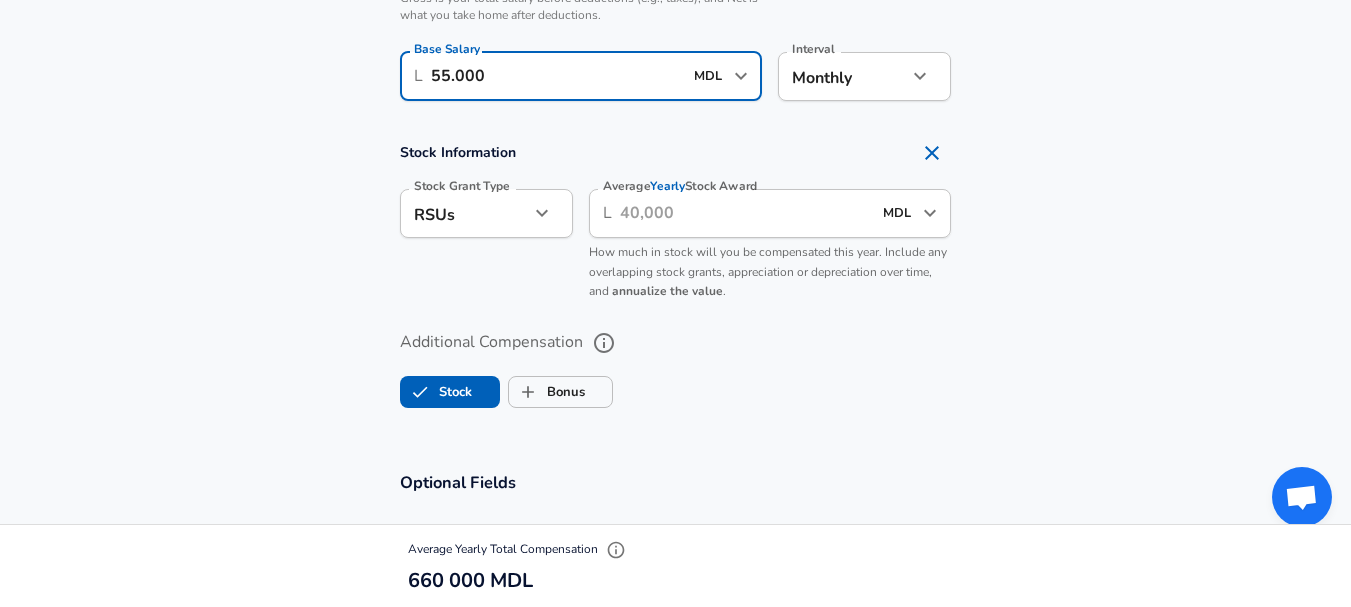 type on "55.000" 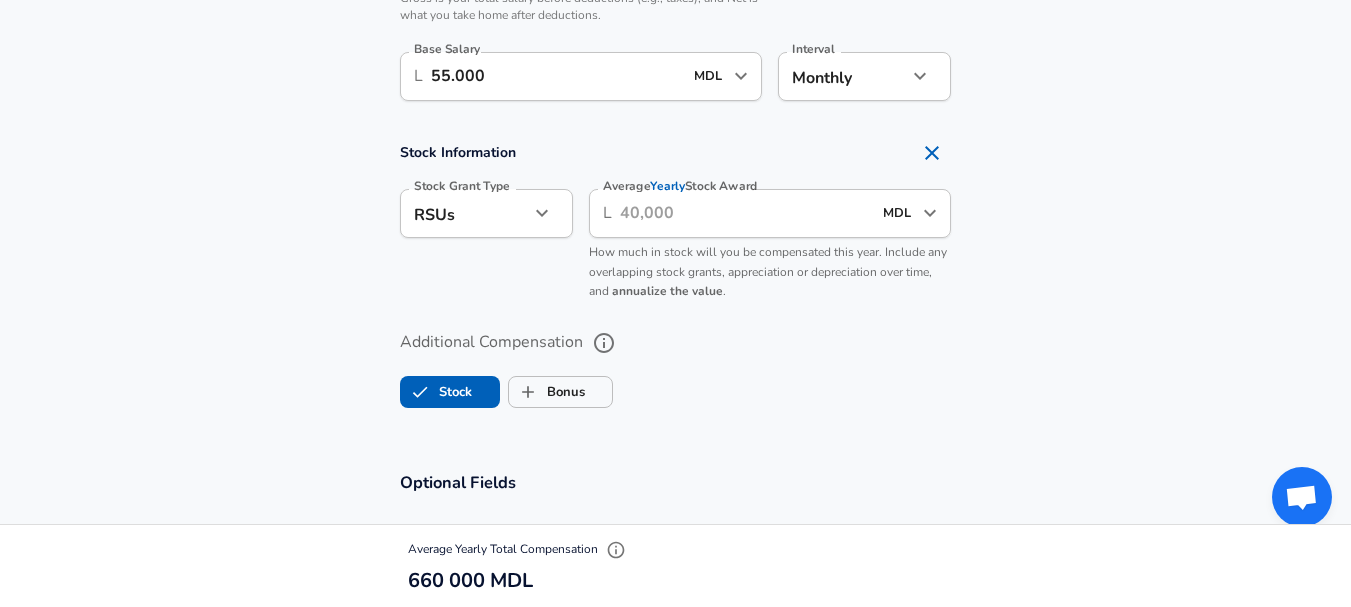 click on "Salary Format Gross   Net Employment Type Full-time full_time Employment Type Gross is your total salary before deductions (e.g., taxes), and Net is what you take home after deductions. Base Salary ​ L [NUMBER] MDL ​ Base Salary Interval Monthly monthly Interval" at bounding box center (668, 13) 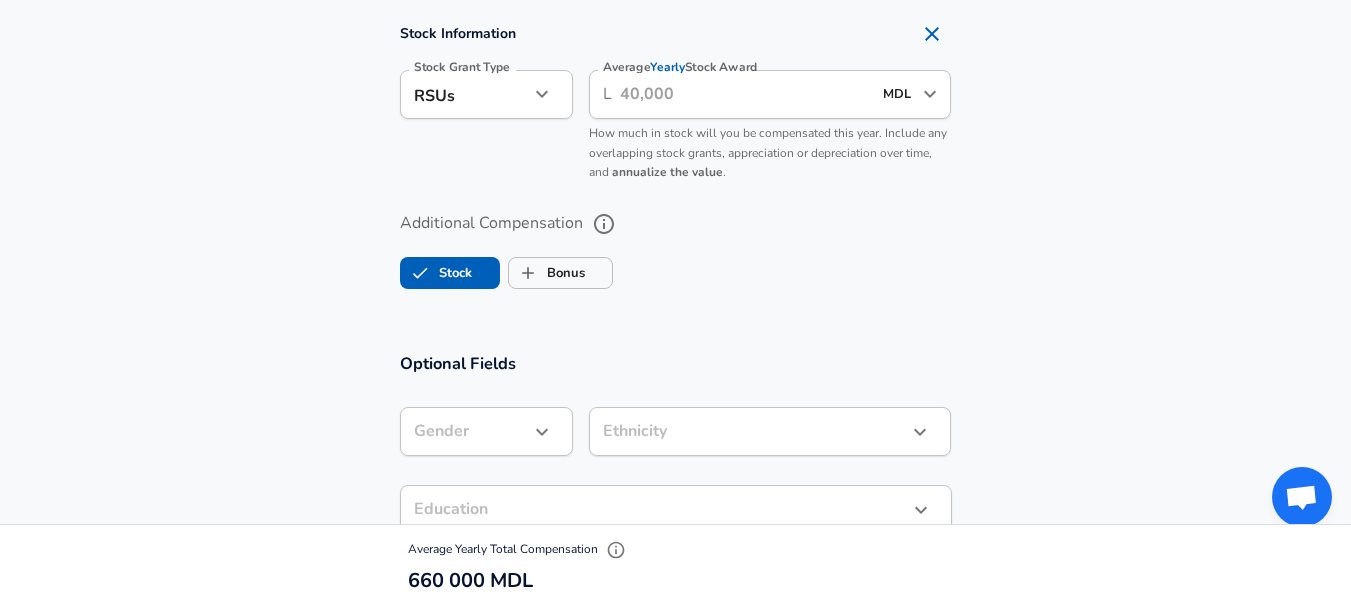 scroll, scrollTop: 1640, scrollLeft: 0, axis: vertical 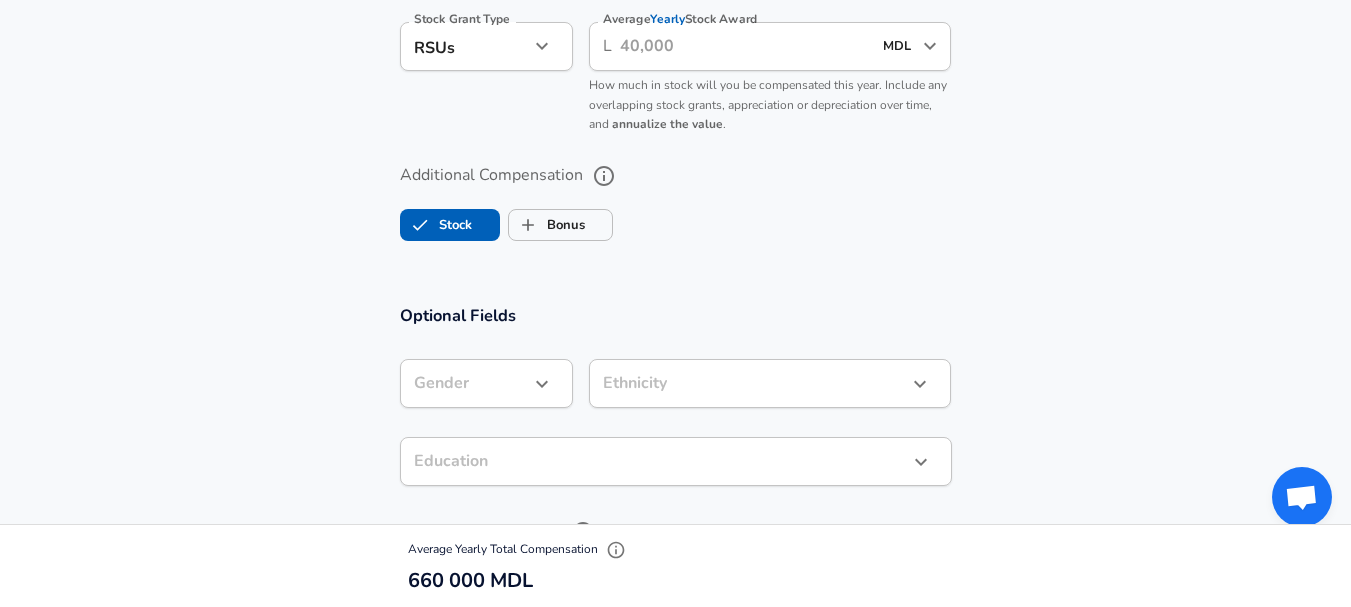 click 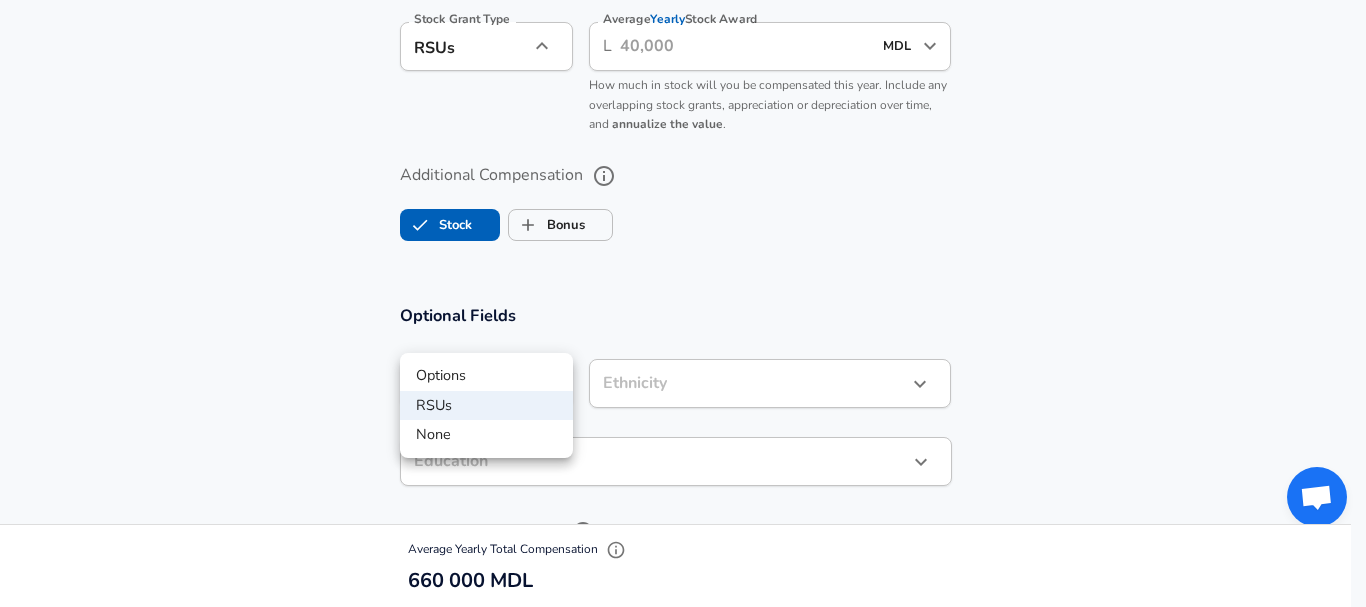 click at bounding box center [683, 303] 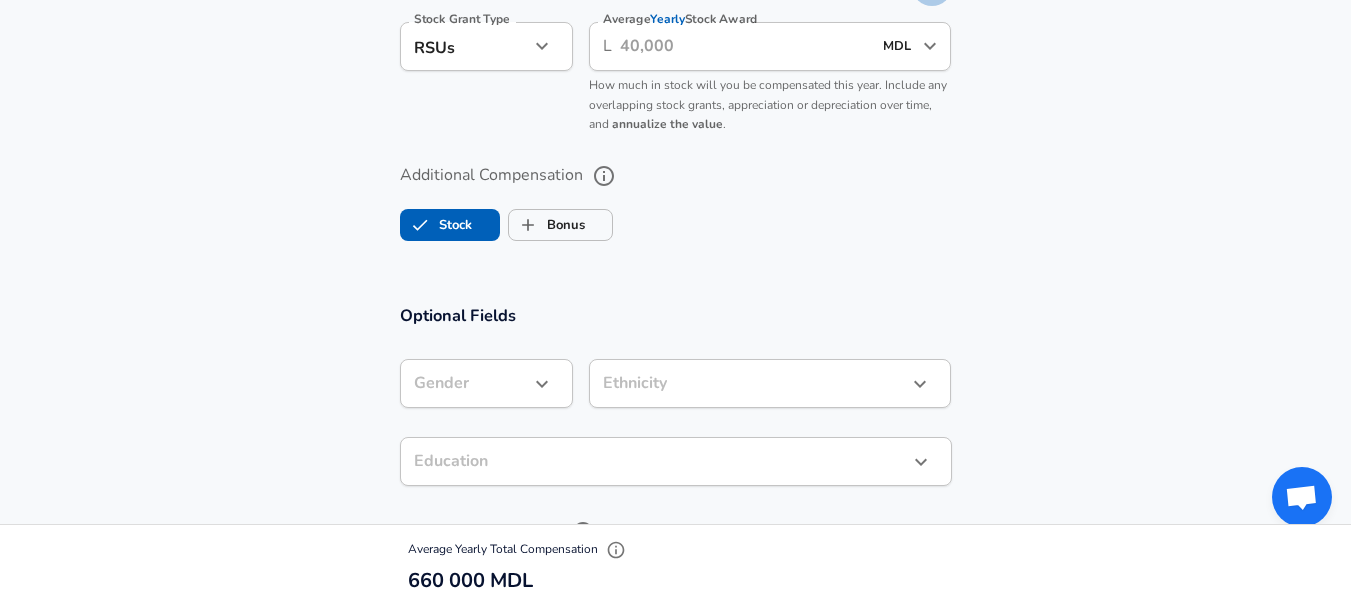 click 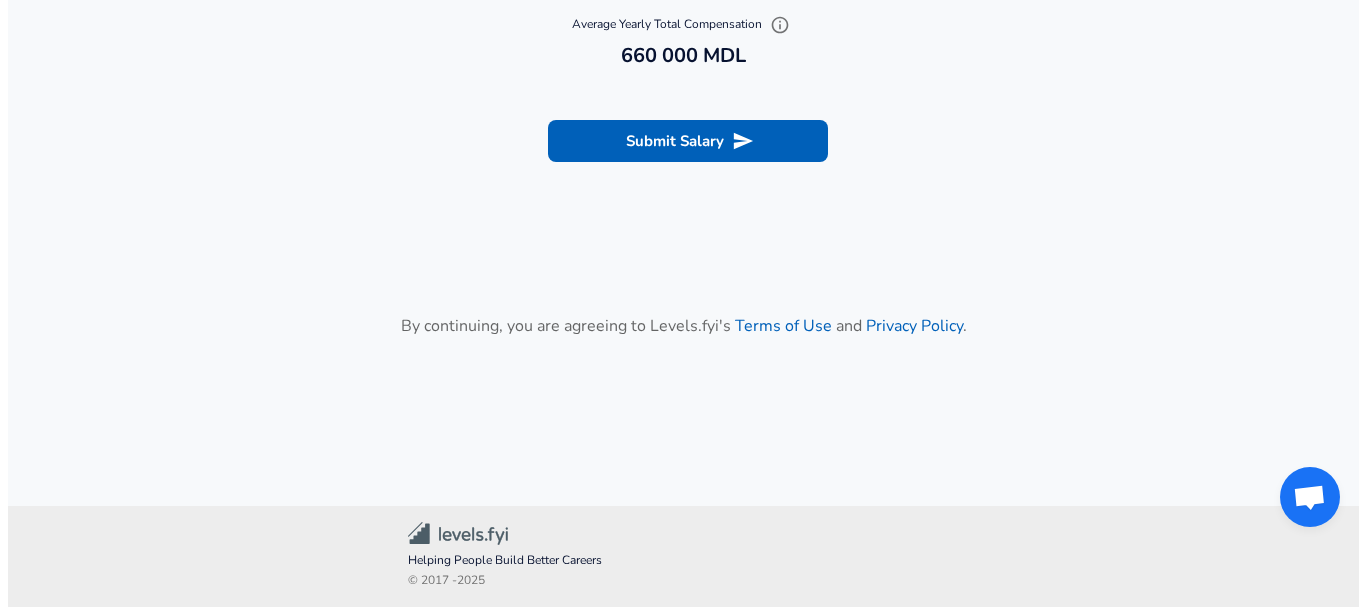 scroll, scrollTop: 2473, scrollLeft: 0, axis: vertical 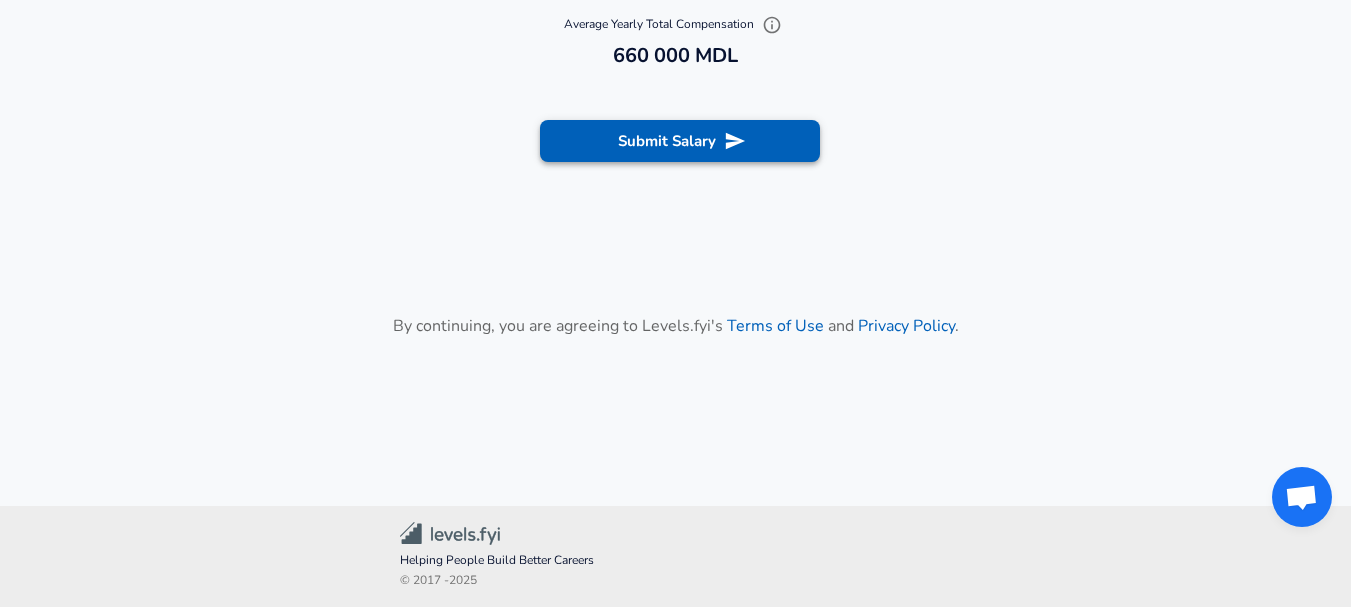 click on "Submit Salary" at bounding box center [680, 141] 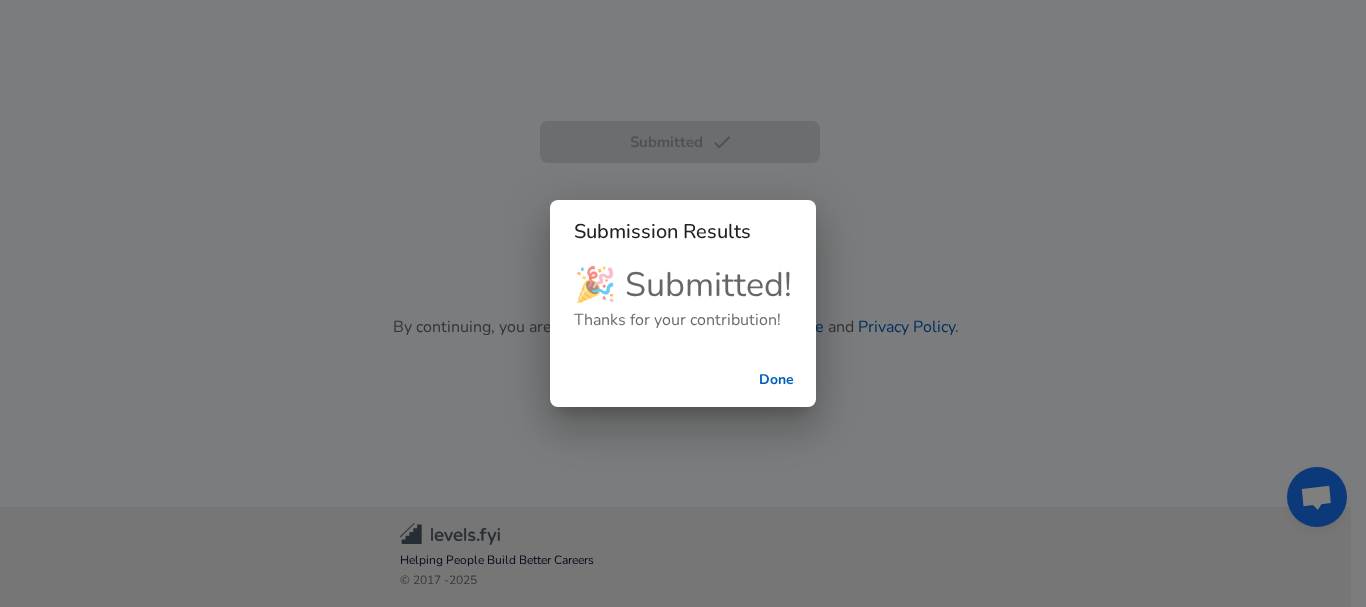 scroll, scrollTop: 742, scrollLeft: 0, axis: vertical 